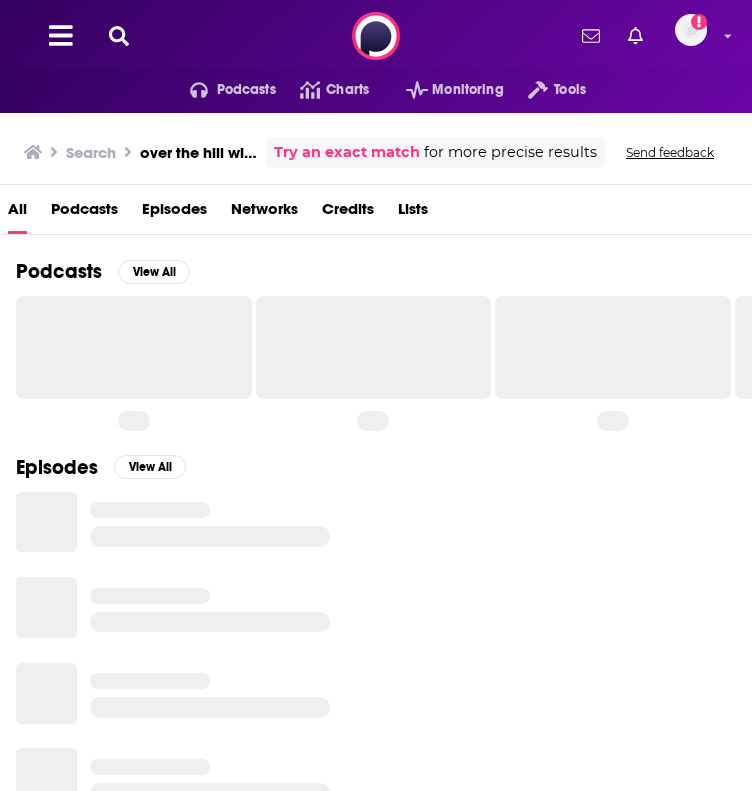 scroll, scrollTop: 0, scrollLeft: 0, axis: both 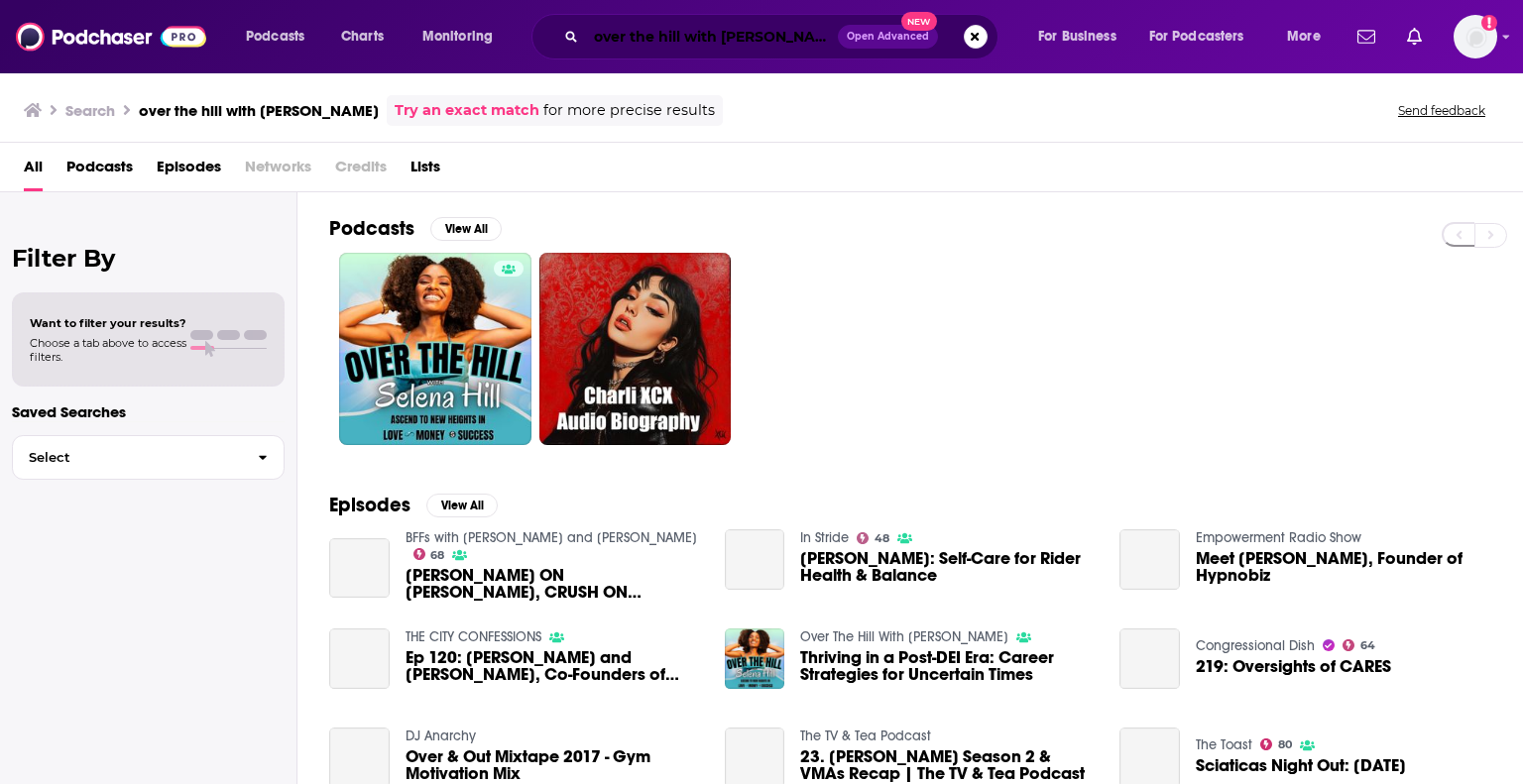 click on "over the hill with [PERSON_NAME]" at bounding box center [712, 37] 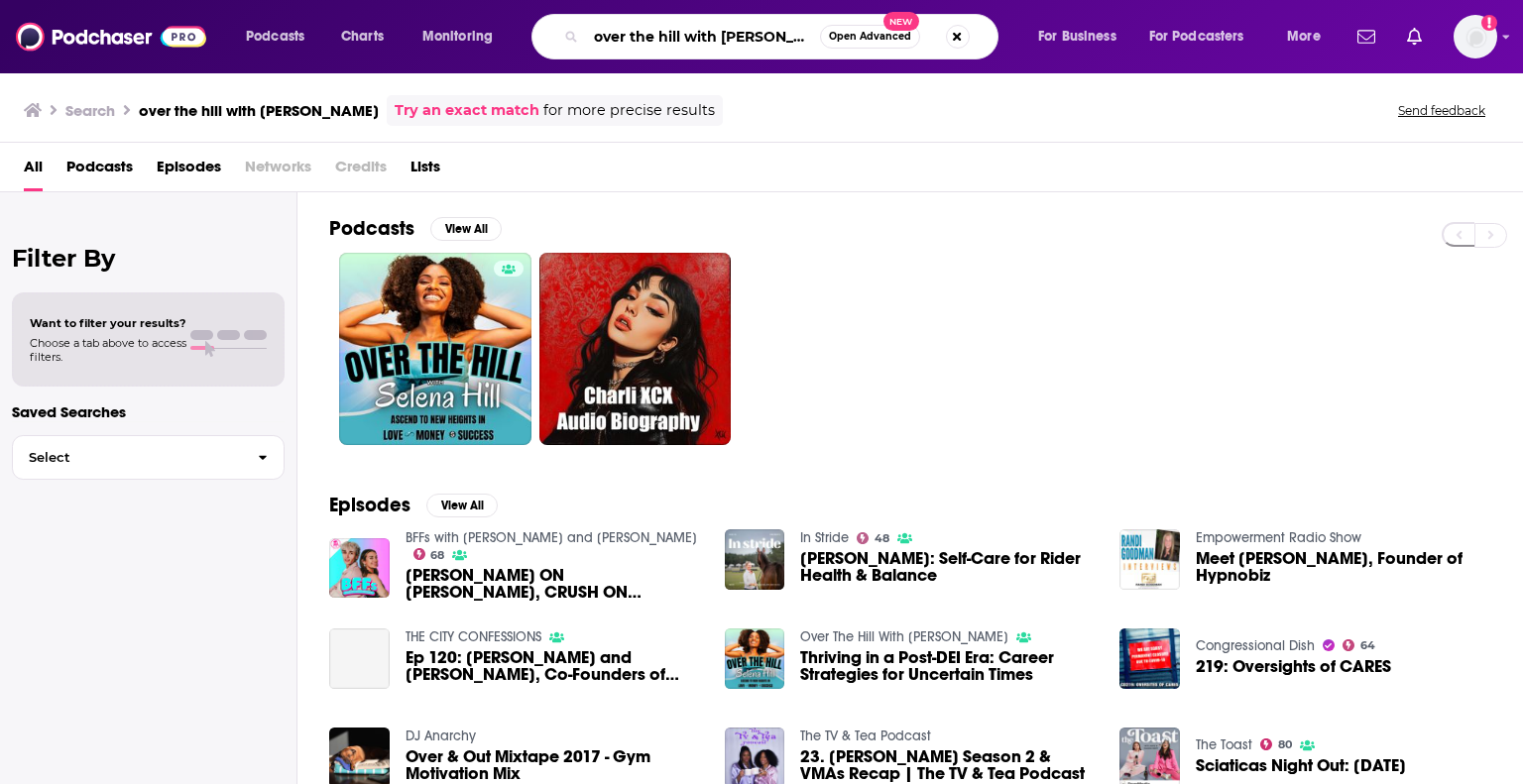 click on "over the hill with [PERSON_NAME]" at bounding box center [703, 37] 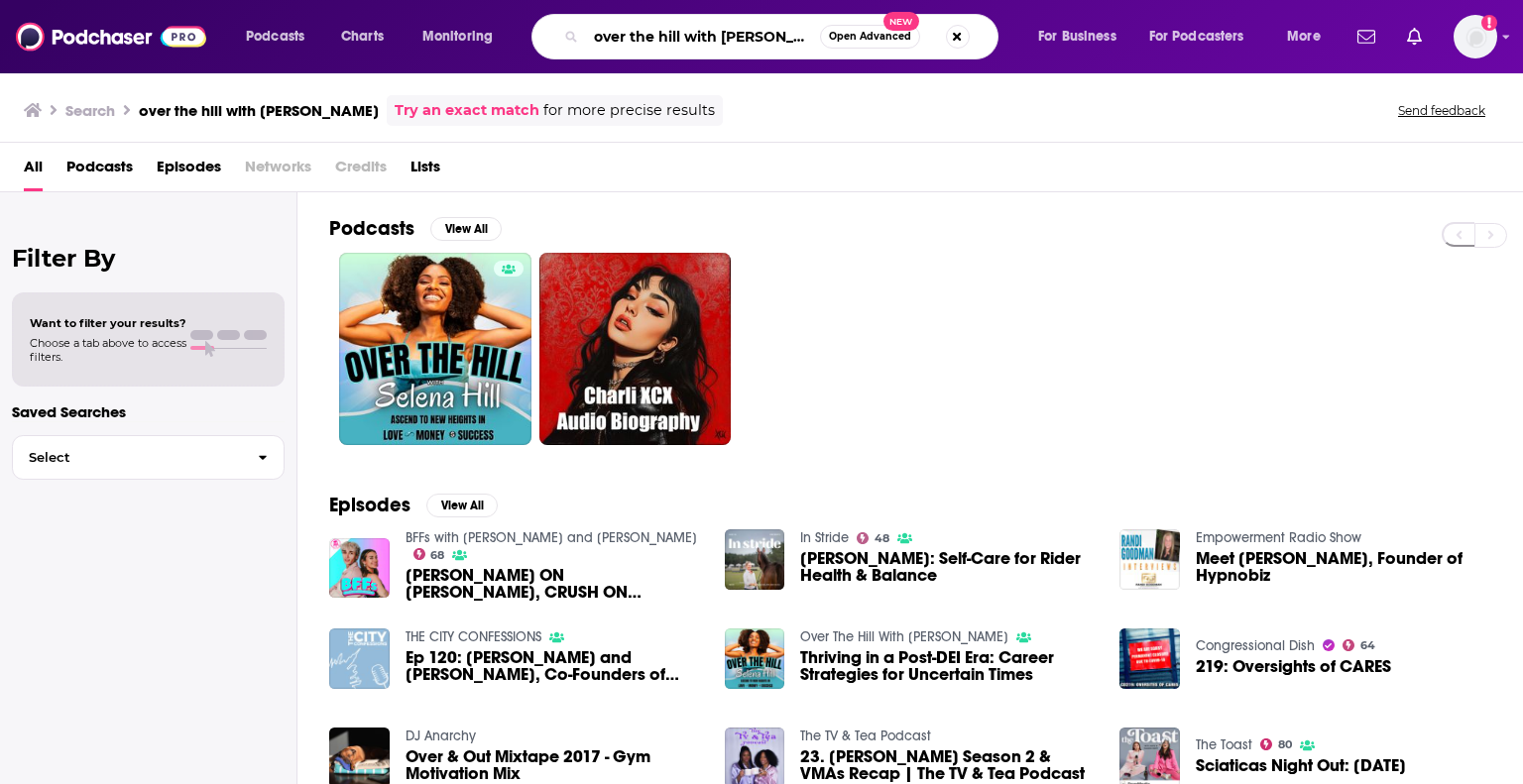 click on "over the hill with [PERSON_NAME]" at bounding box center (703, 37) 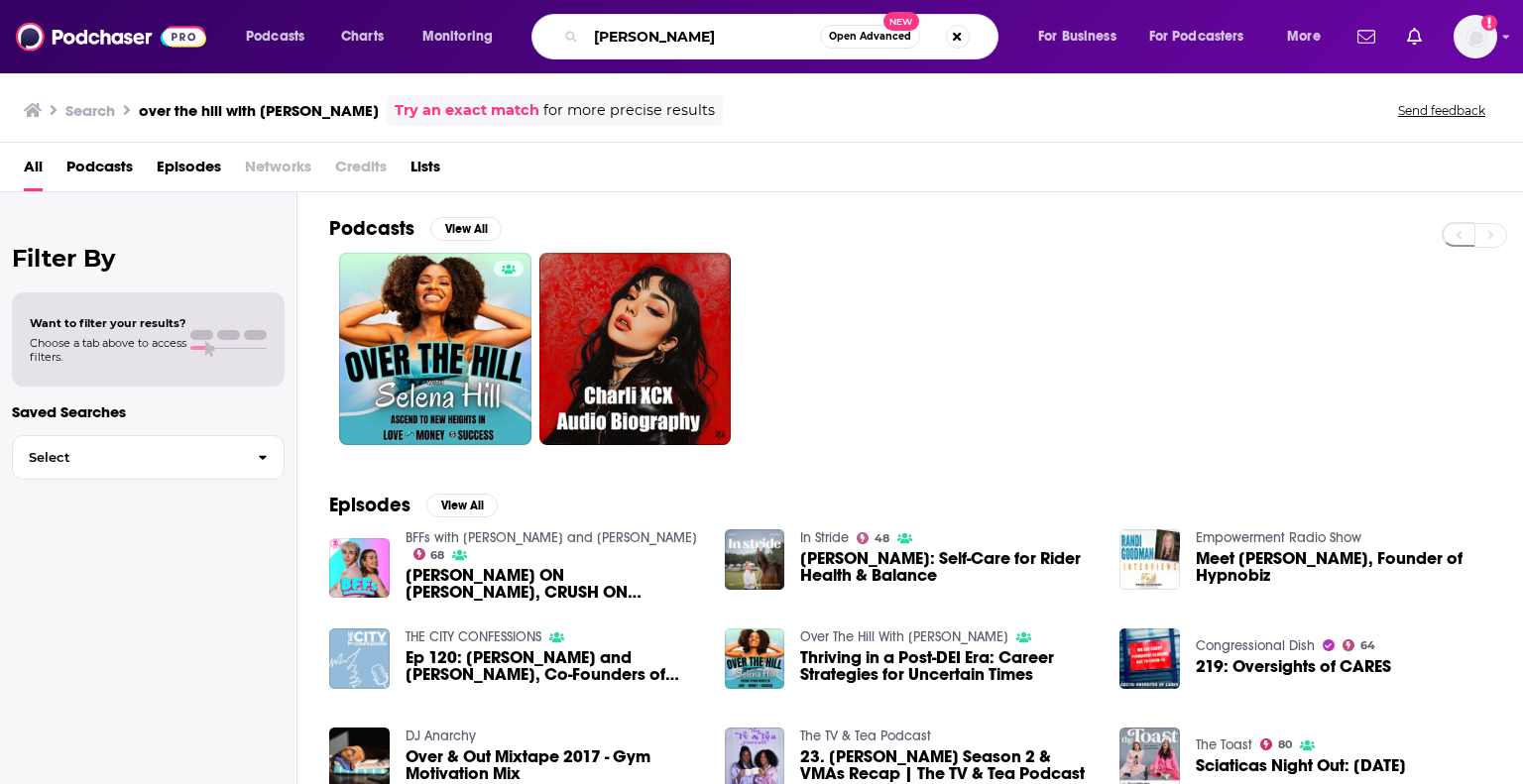 type on "[PERSON_NAME]" 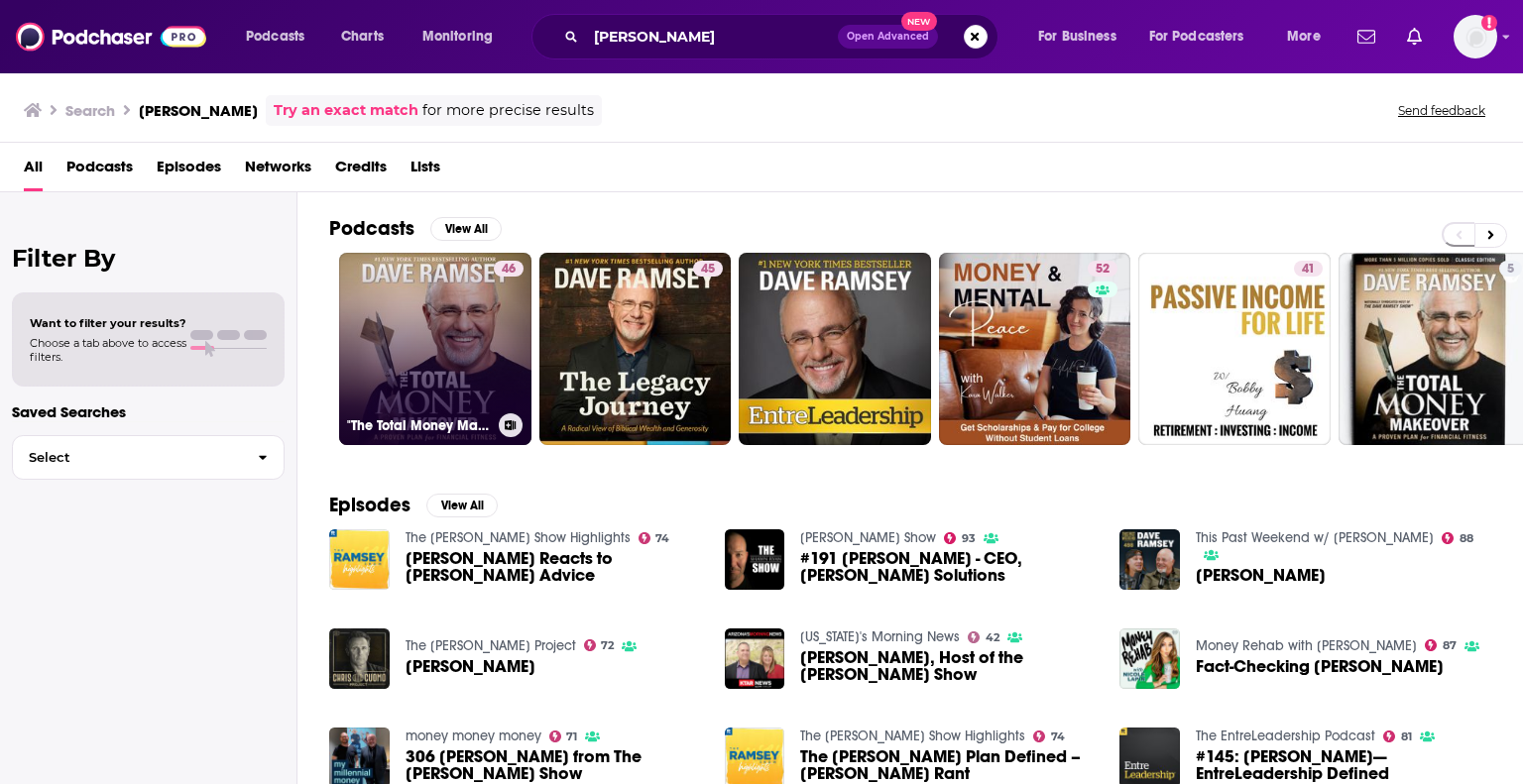 click on "46 "The Total Money Makeover" by Dave Ramsey" at bounding box center (435, 349) 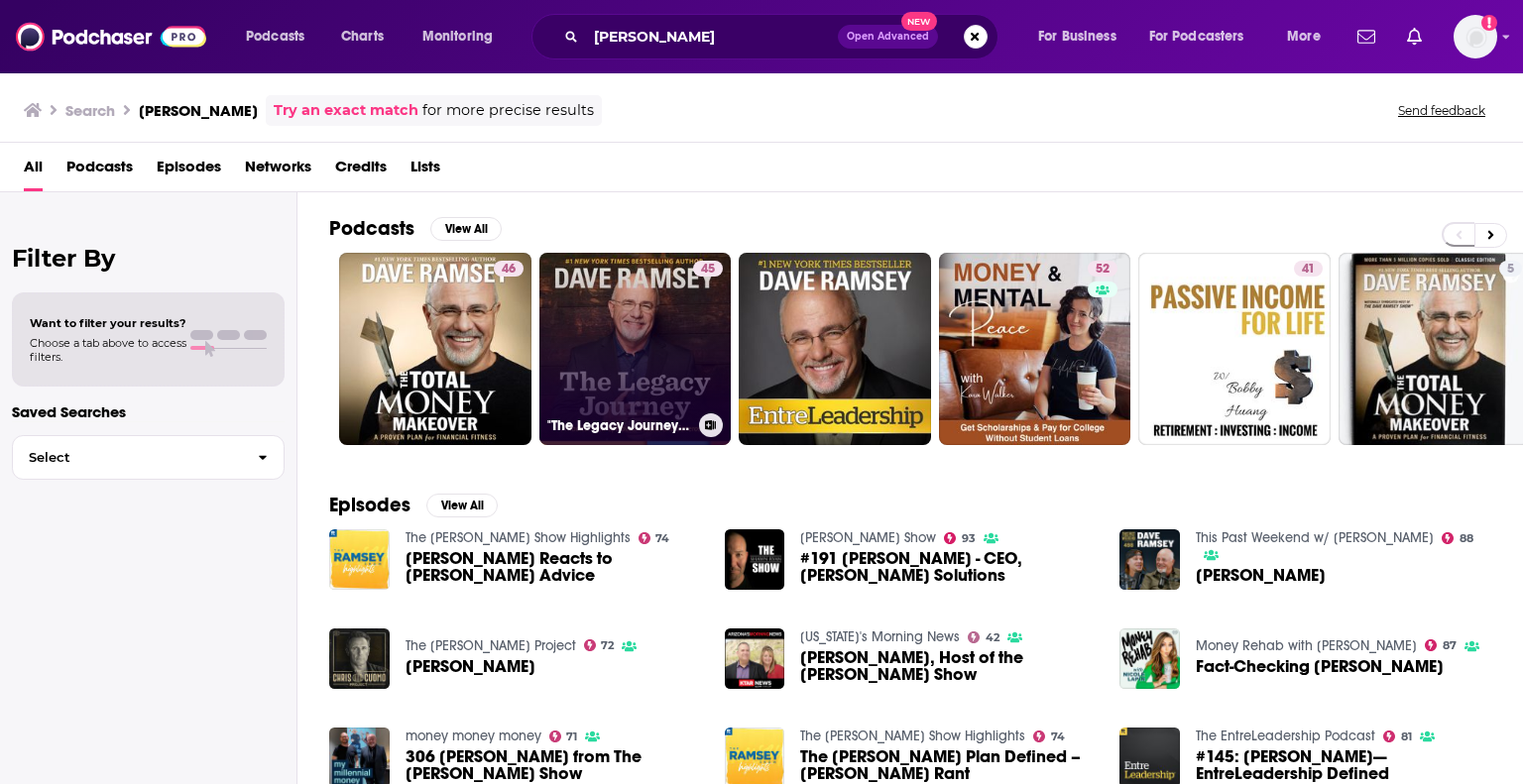 click on "45 "The Legacy Journey" by Dave Ramsey" at bounding box center (636, 349) 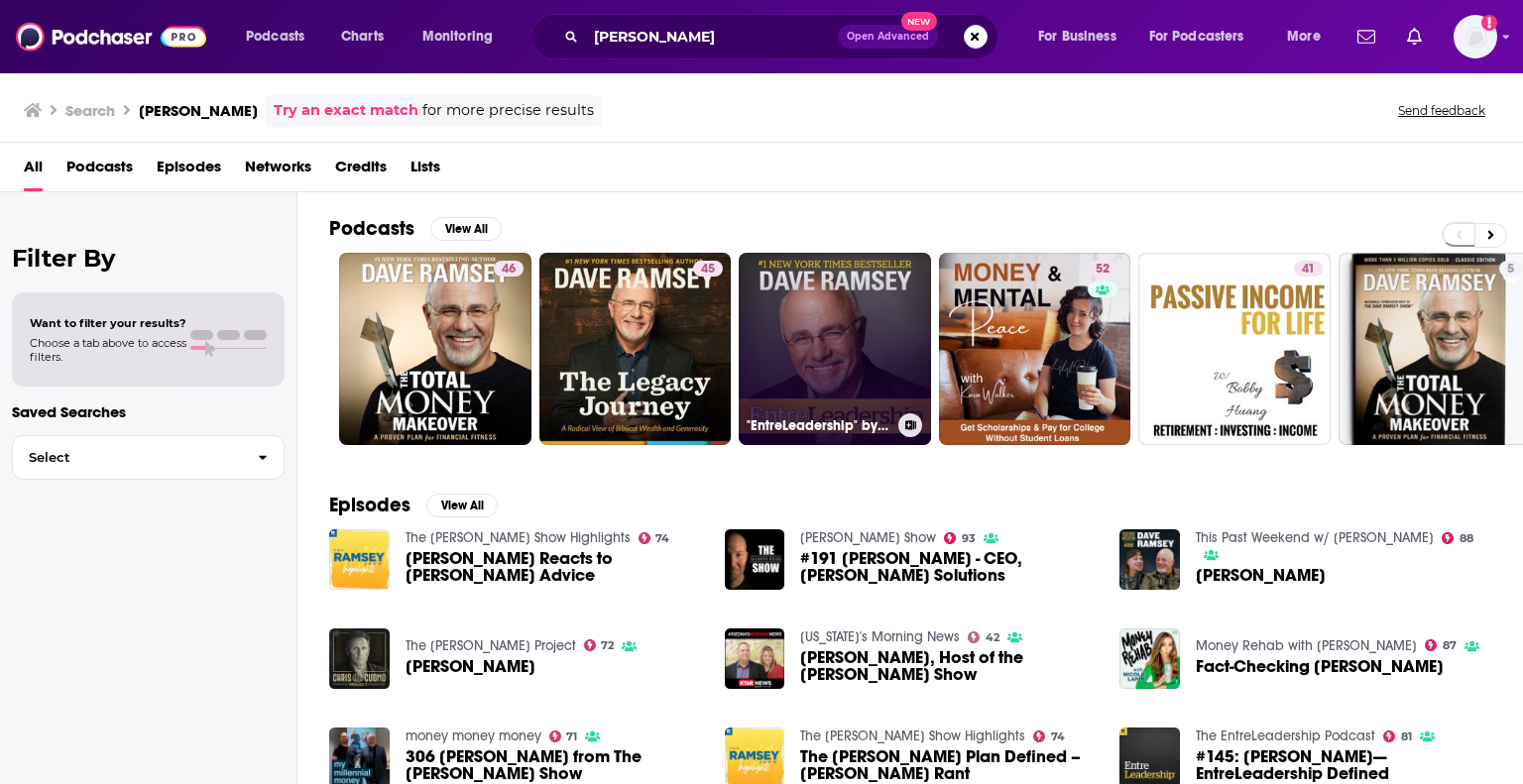 click on ""EntreLeadership" by Dave Ramsey" at bounding box center (835, 349) 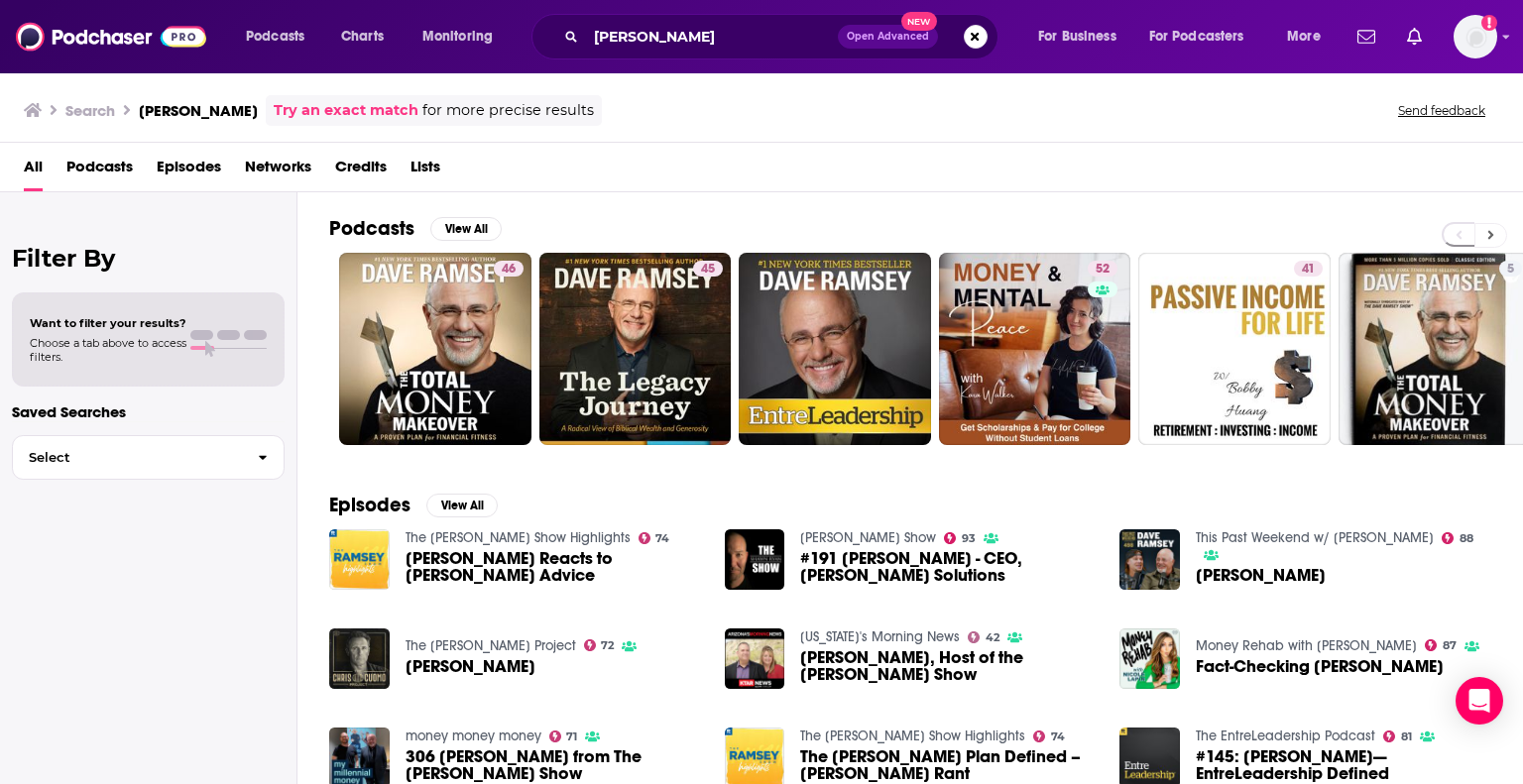 click at bounding box center [1490, 235] 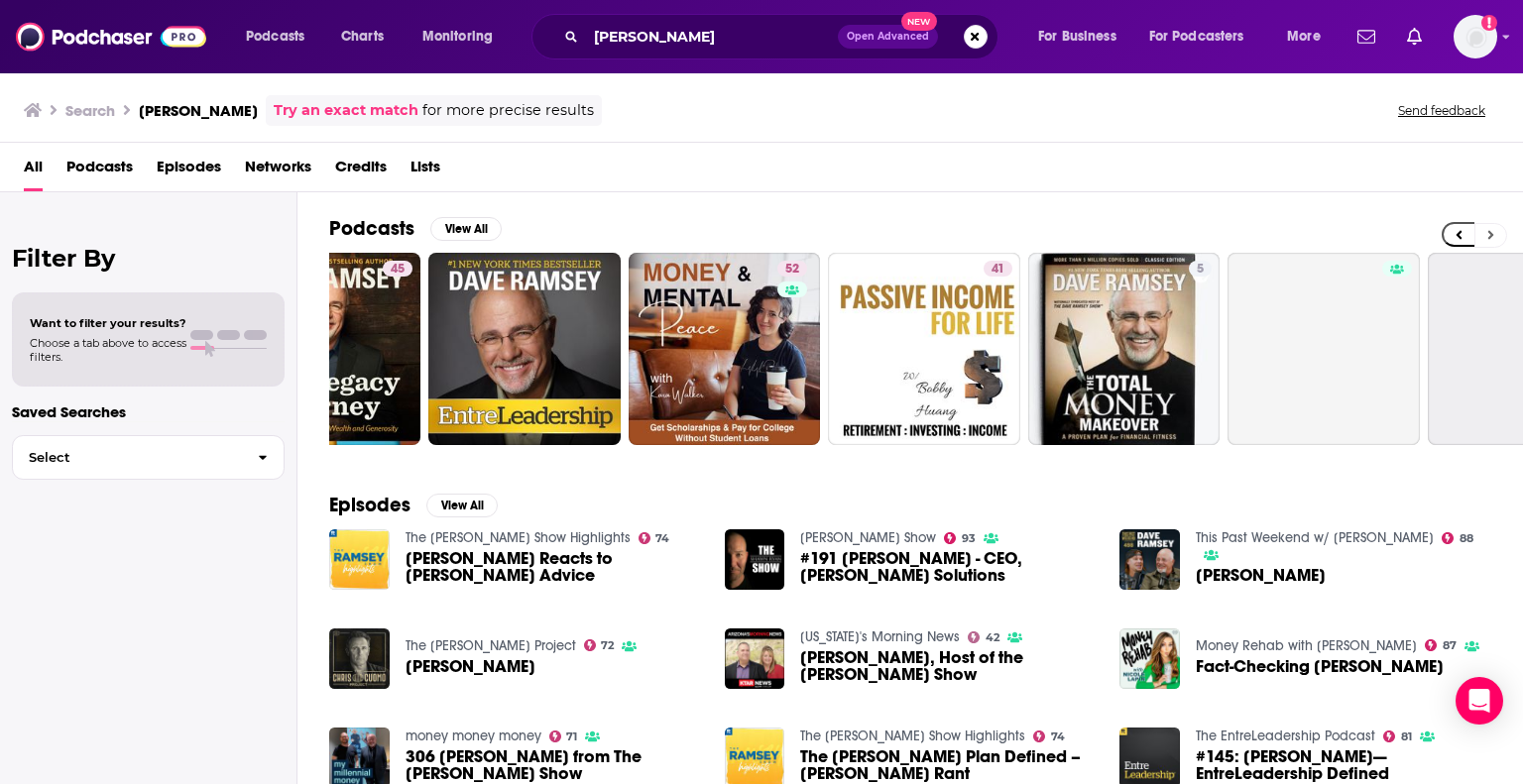scroll, scrollTop: 0, scrollLeft: 627, axis: horizontal 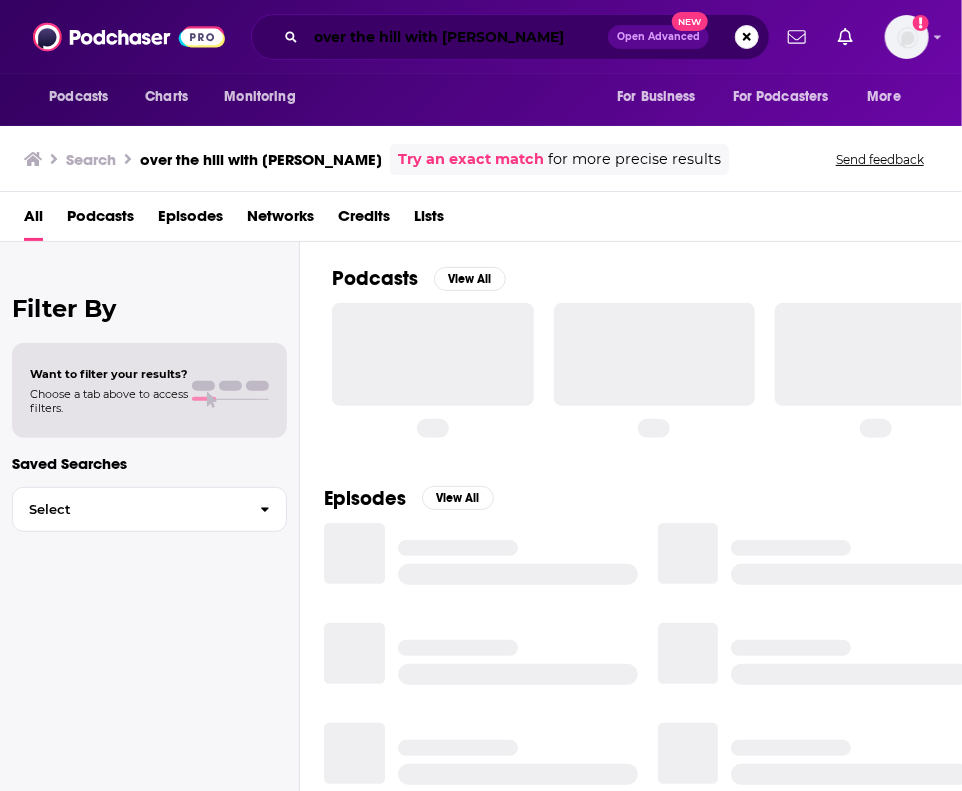 click on "over the hill with [PERSON_NAME]" at bounding box center [457, 37] 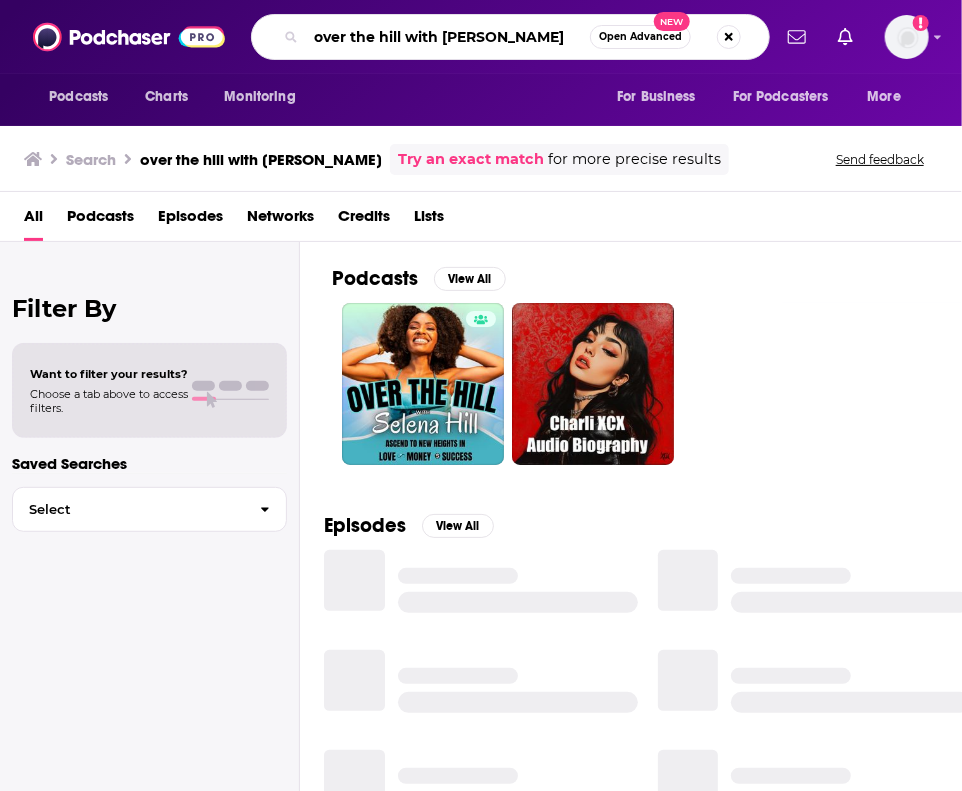 click on "over the hill with [PERSON_NAME]" at bounding box center [448, 37] 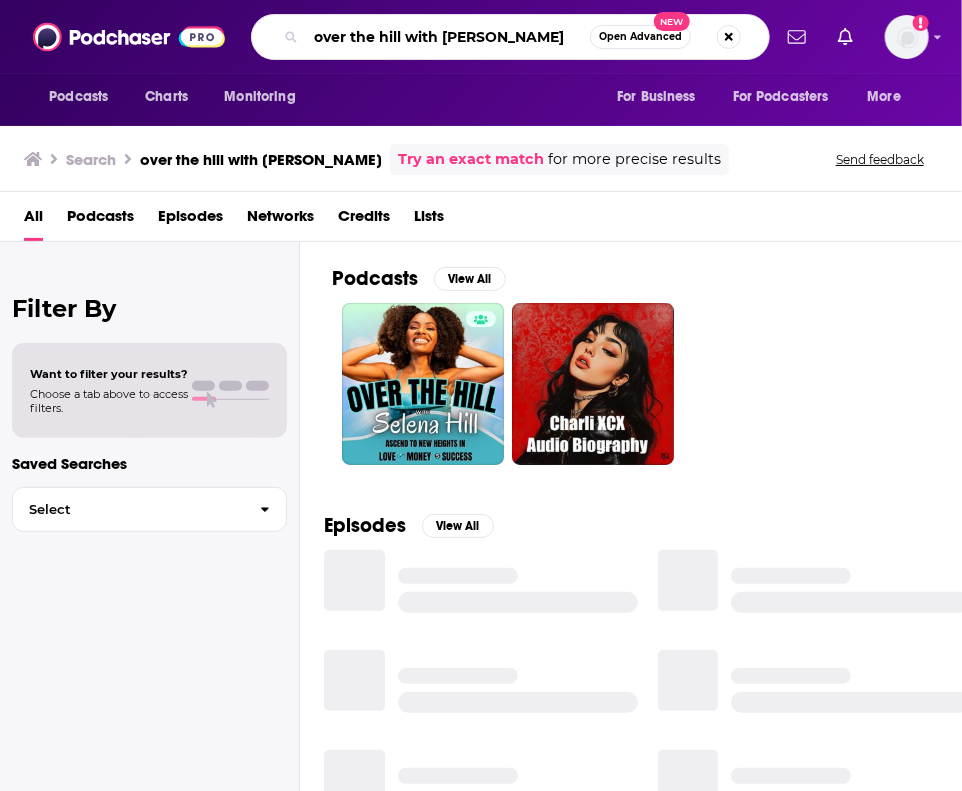 click on "over the hill with [PERSON_NAME]" at bounding box center [448, 37] 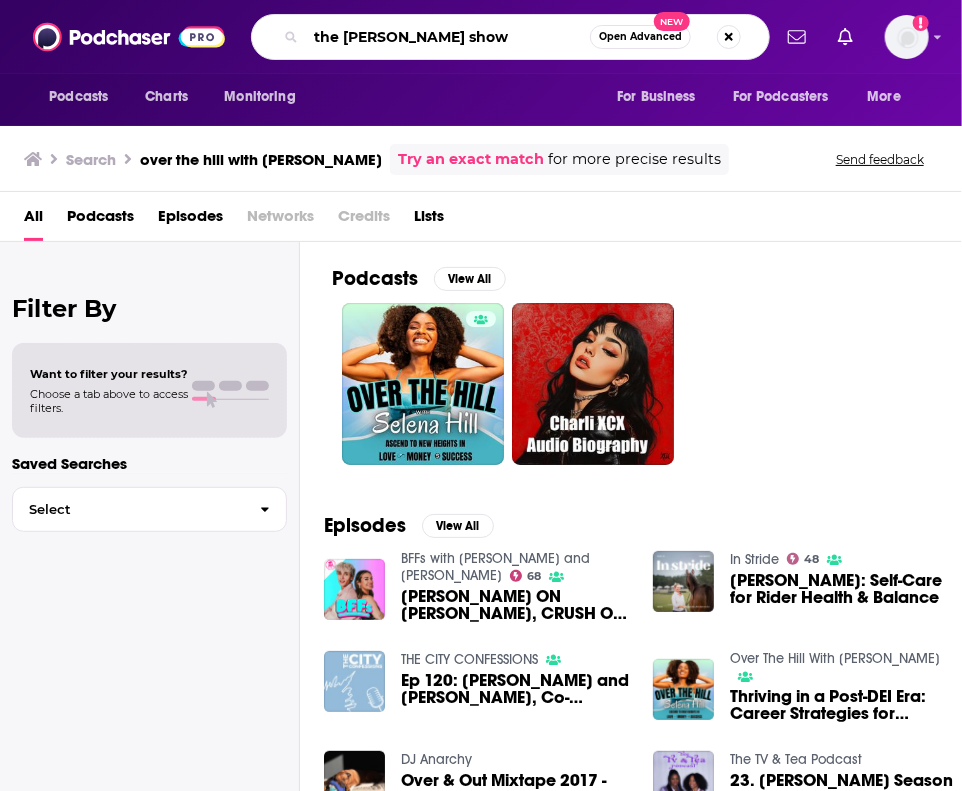 type on "the ramsey show" 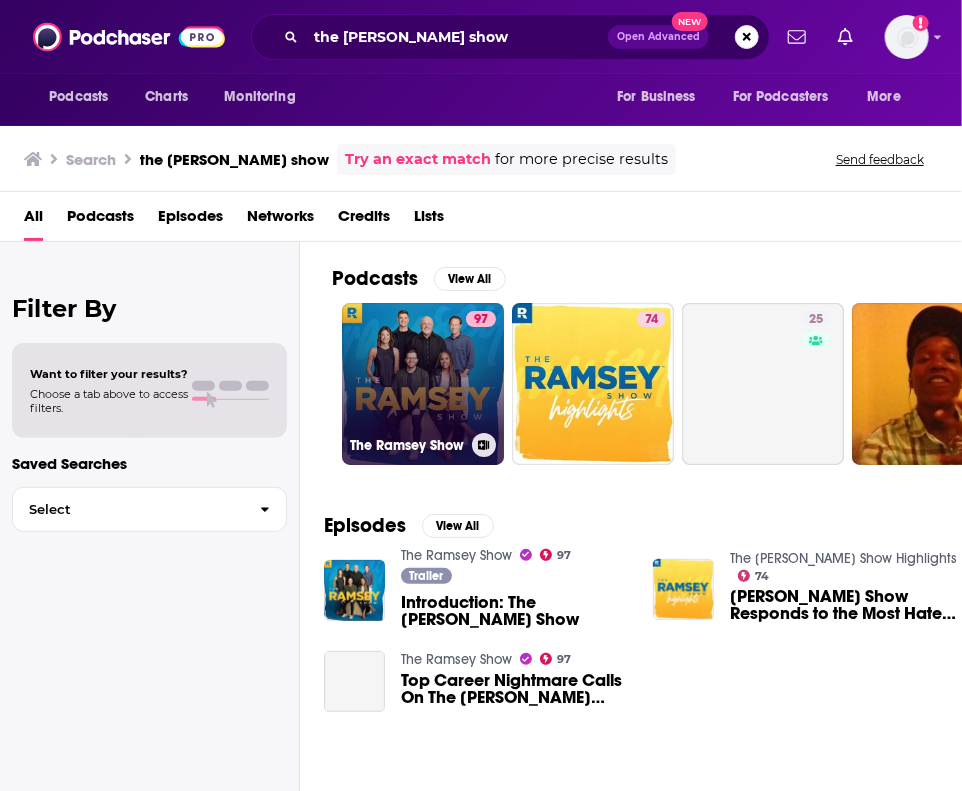 click on "97 The Ramsey Show" at bounding box center [423, 384] 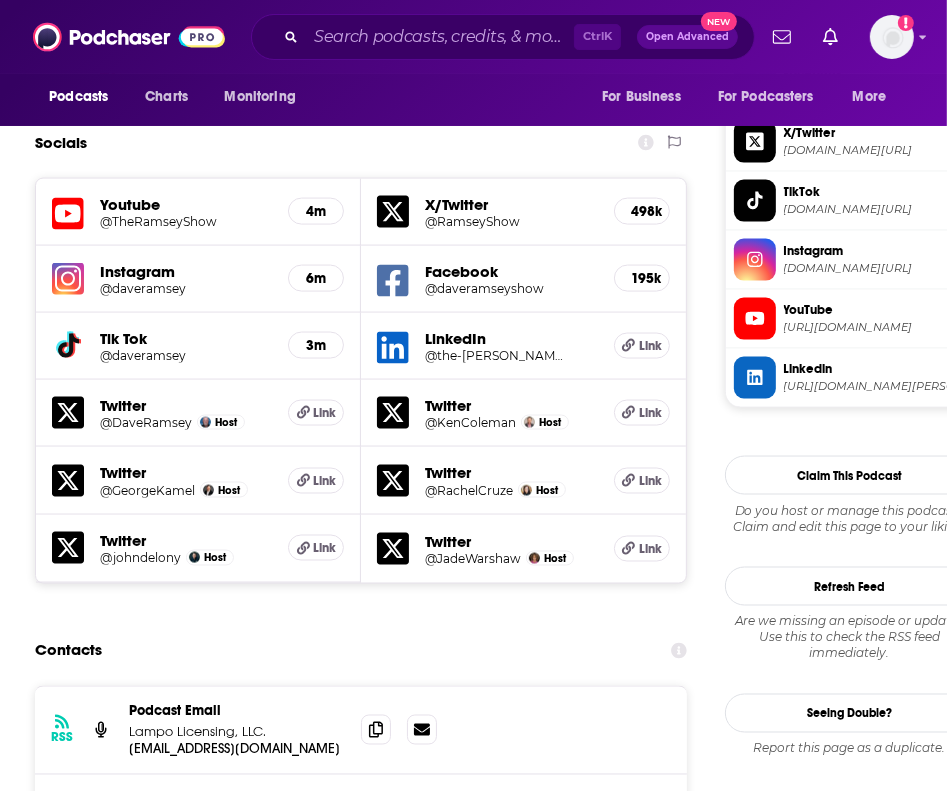 scroll, scrollTop: 2000, scrollLeft: 0, axis: vertical 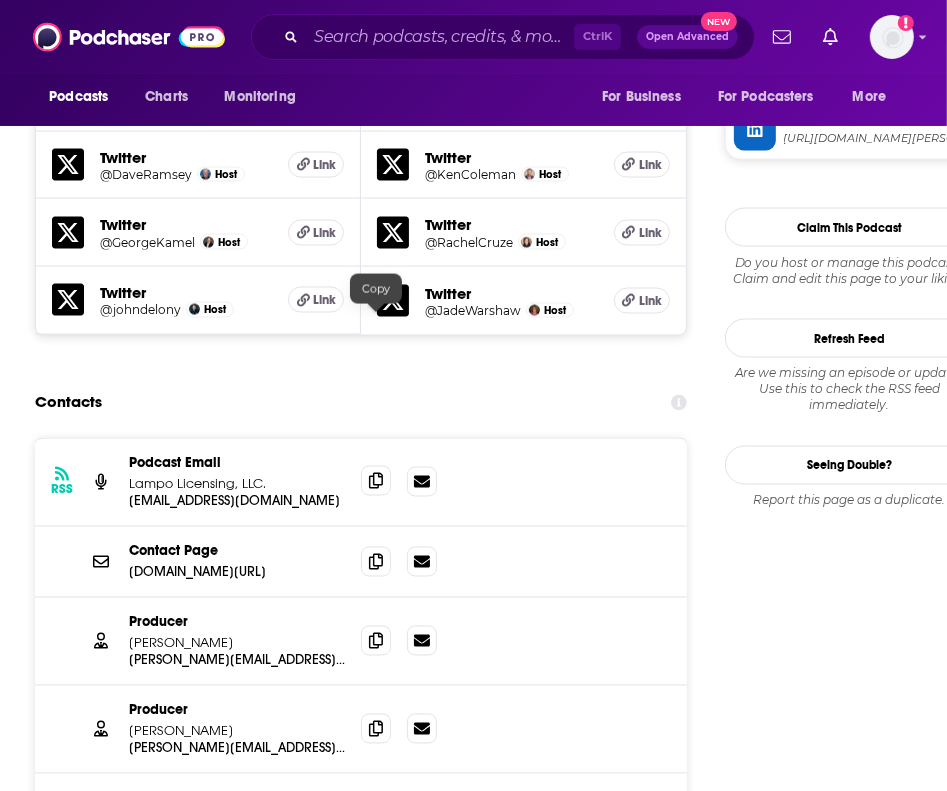 click 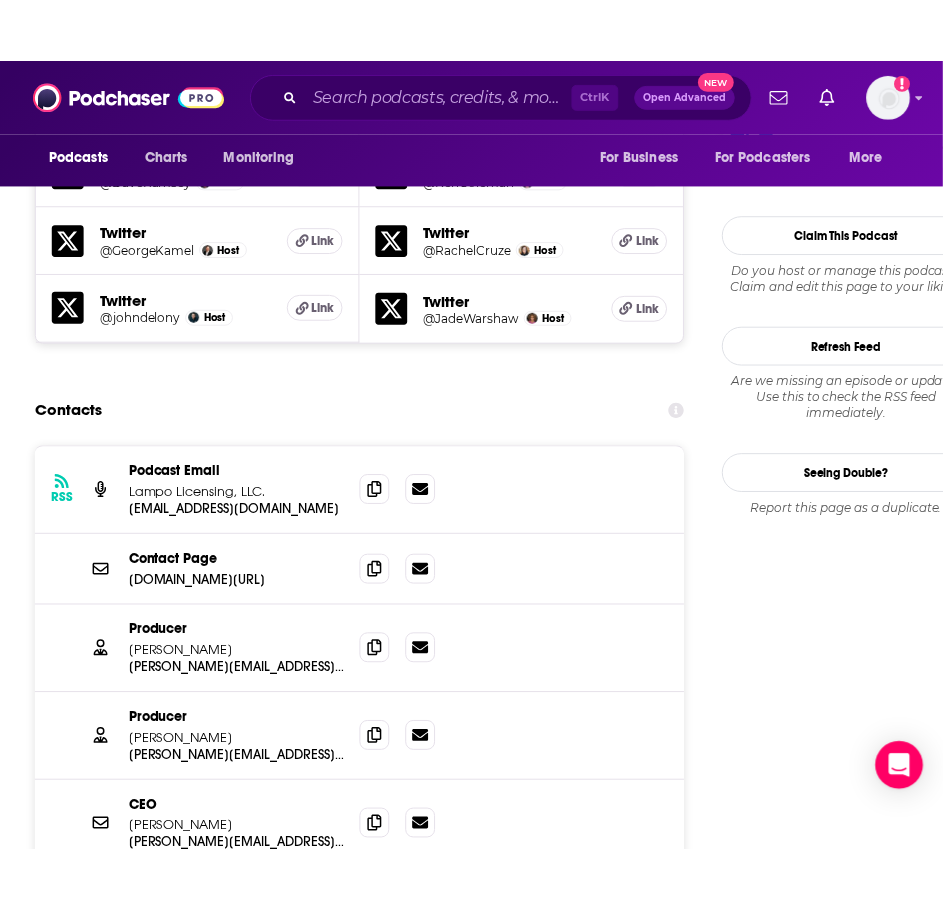 scroll, scrollTop: 2100, scrollLeft: 0, axis: vertical 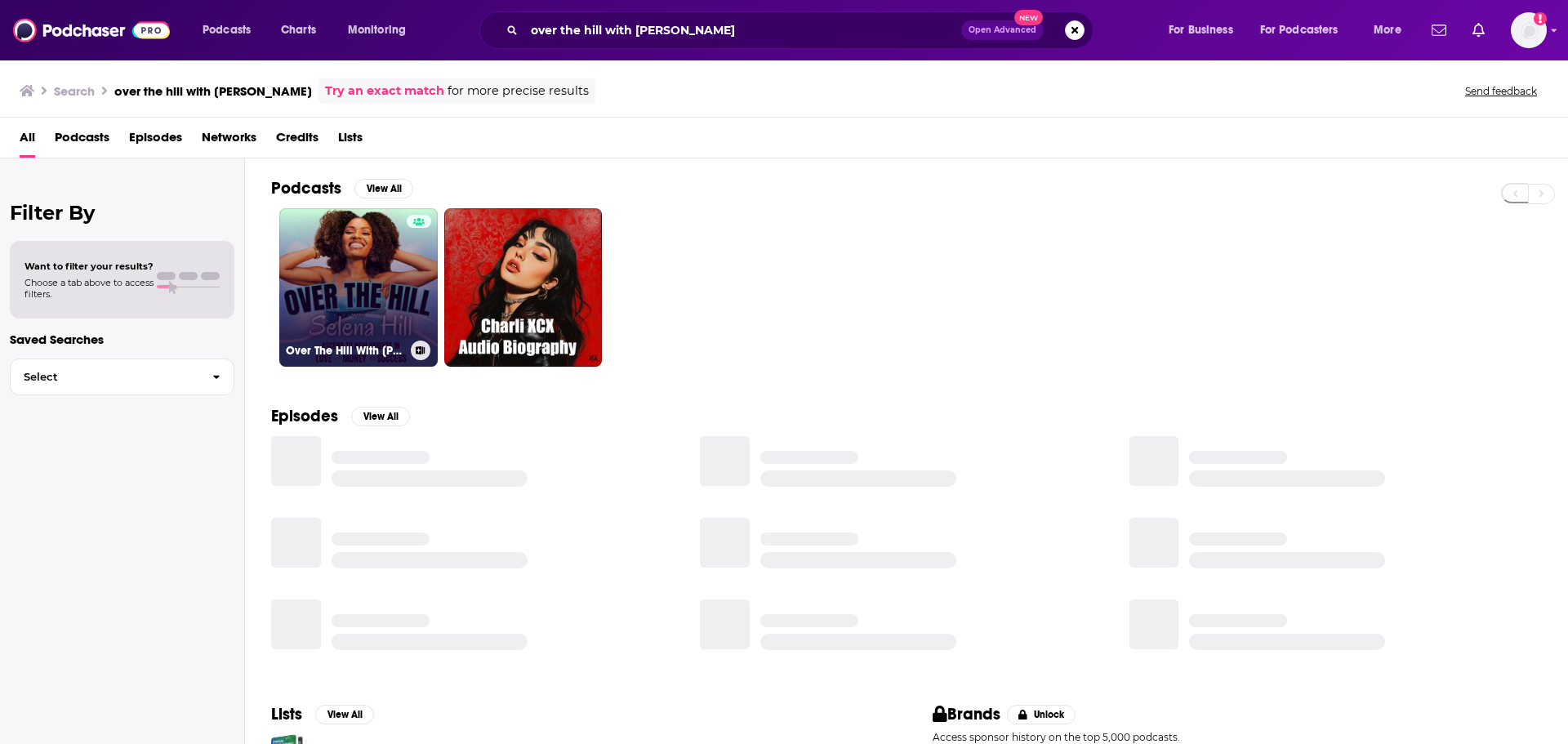 click on "Over The Hill With [PERSON_NAME]" at bounding box center (359, 287) 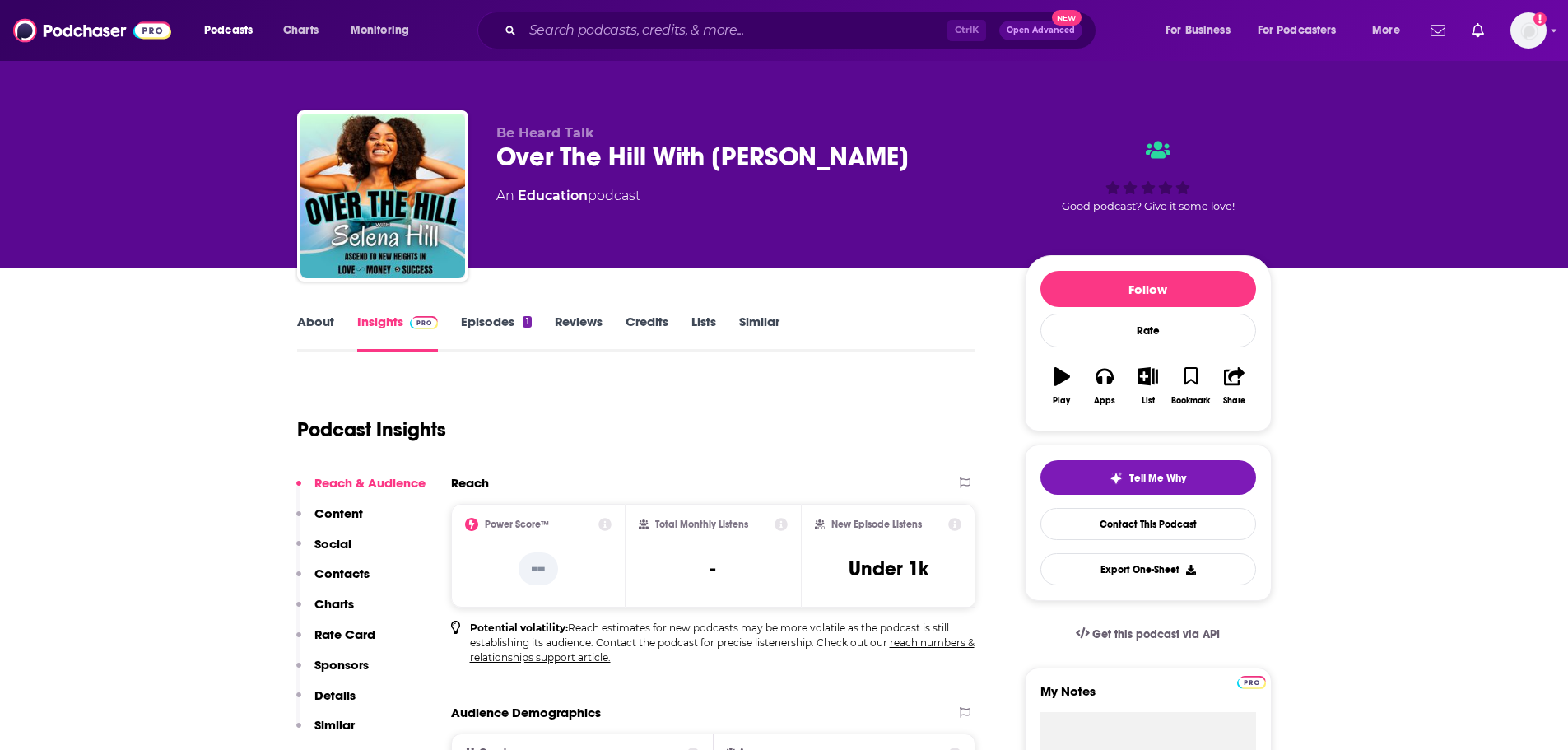click on "About Insights Episodes 1 Reviews Credits Lists Similar Podcast Insights Reach & Audience Content Social Contacts Charts Rate Card Sponsors Details Similar Contact Podcast Open Website  Reach Power Score™ -- Total Monthly Listens - New Episode Listens Under 1k Potential volatility:  Reach estimates for new podcasts may be more volatile as the podcast is still establishing its audience. Contact the podcast for precise listenership. Check out our   reach numbers & relationships support article. Export One-Sheet Audience Demographics Gender Female Age 33 yo Content Political Skew Not Available Socials This podcast does not have social handles yet. Contacts   RSS   Podcast Email Be Heard Talk selenah2020@gmail.com selenah2020@gmail.com That's all there is! Charts All Charts All Categories All Countries This podcast isn't ranking on any Apple or Spotify charts today. Estimated Rate Card Placement Cost Pre -roll Ads played  before an episode . $ 1  -  $ 100 Mid -roll Ads played  during an episode . $ 1  -  $ 100" at bounding box center [784, 2167] 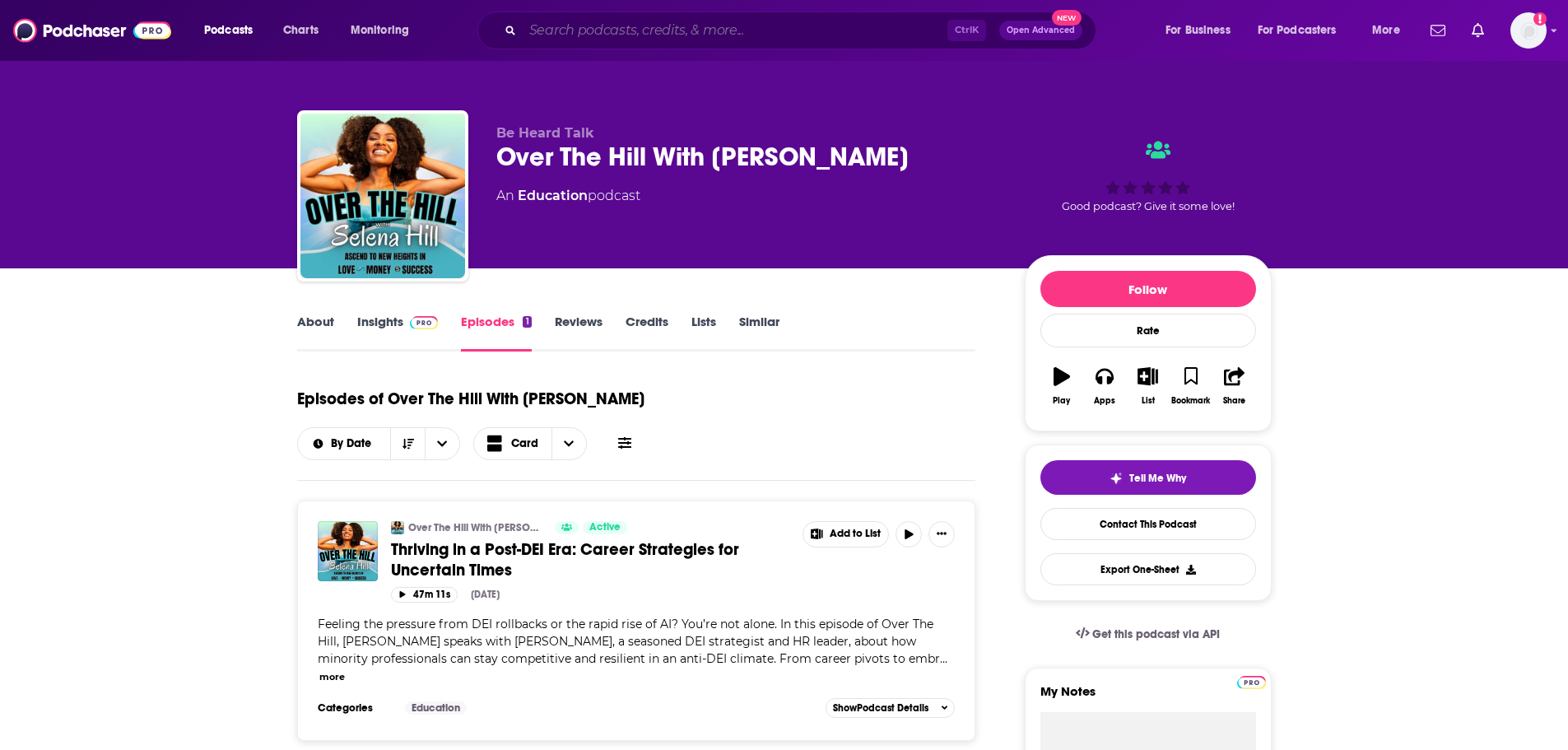 click at bounding box center (735, 30) 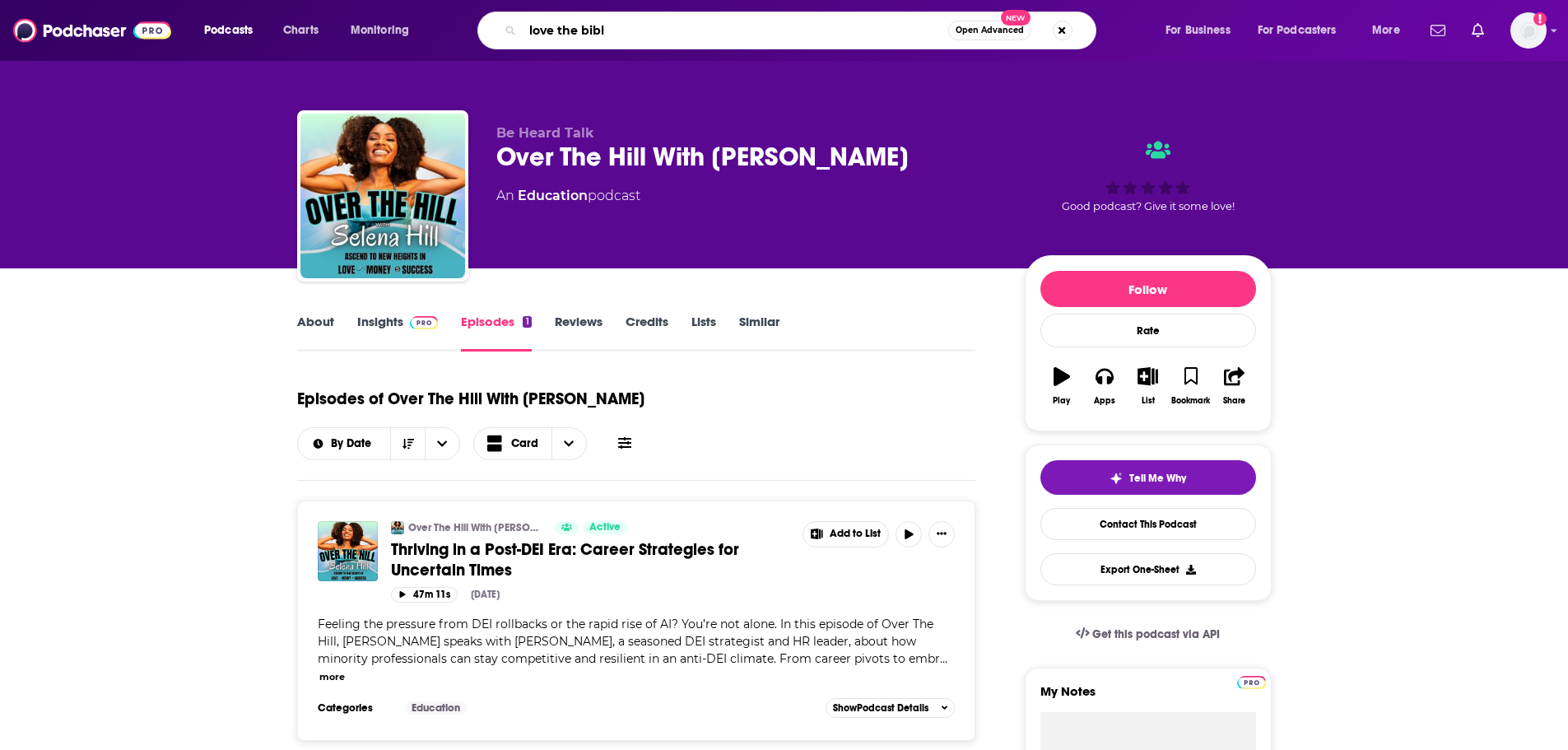 type on "love the bible" 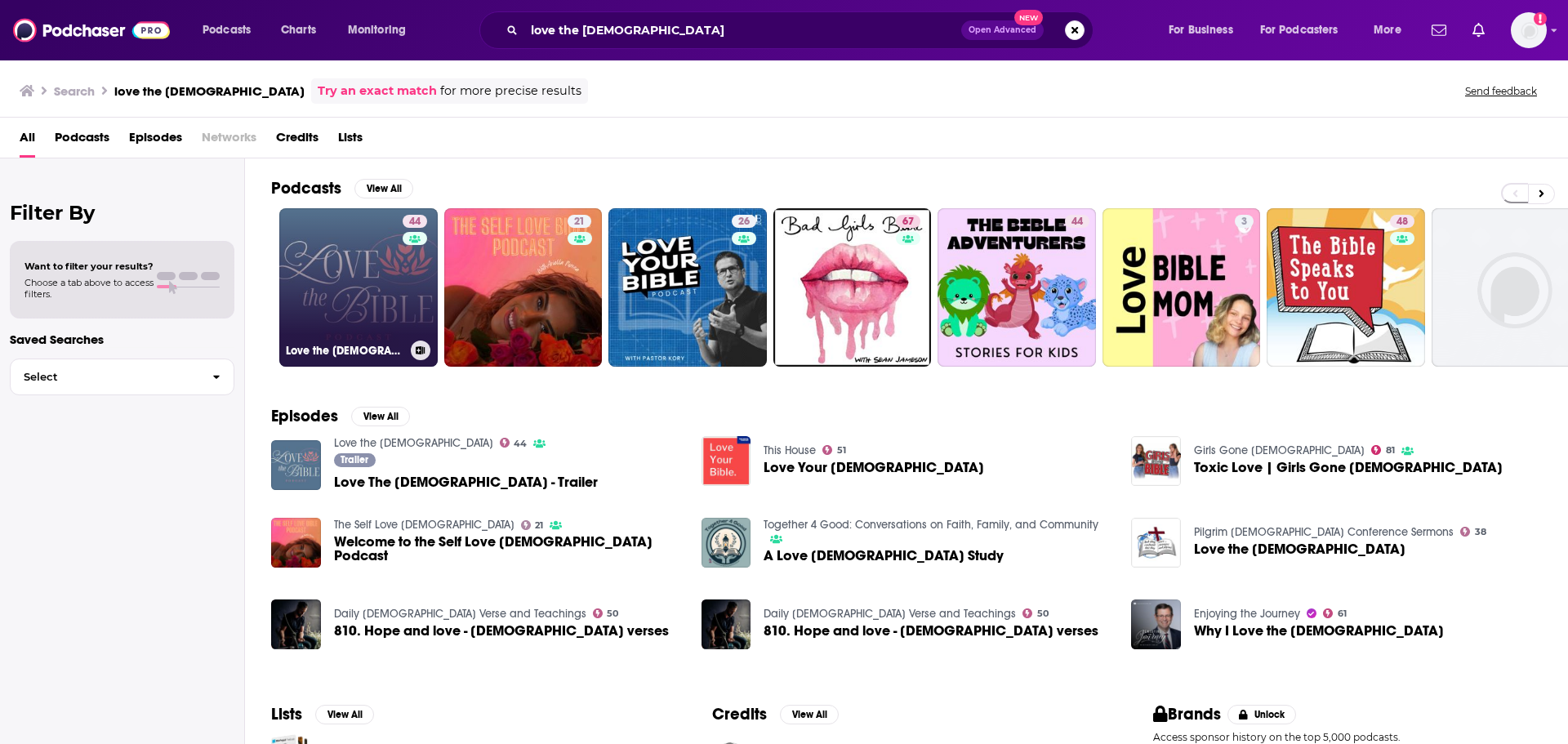 click on "44" at bounding box center [416, 278] 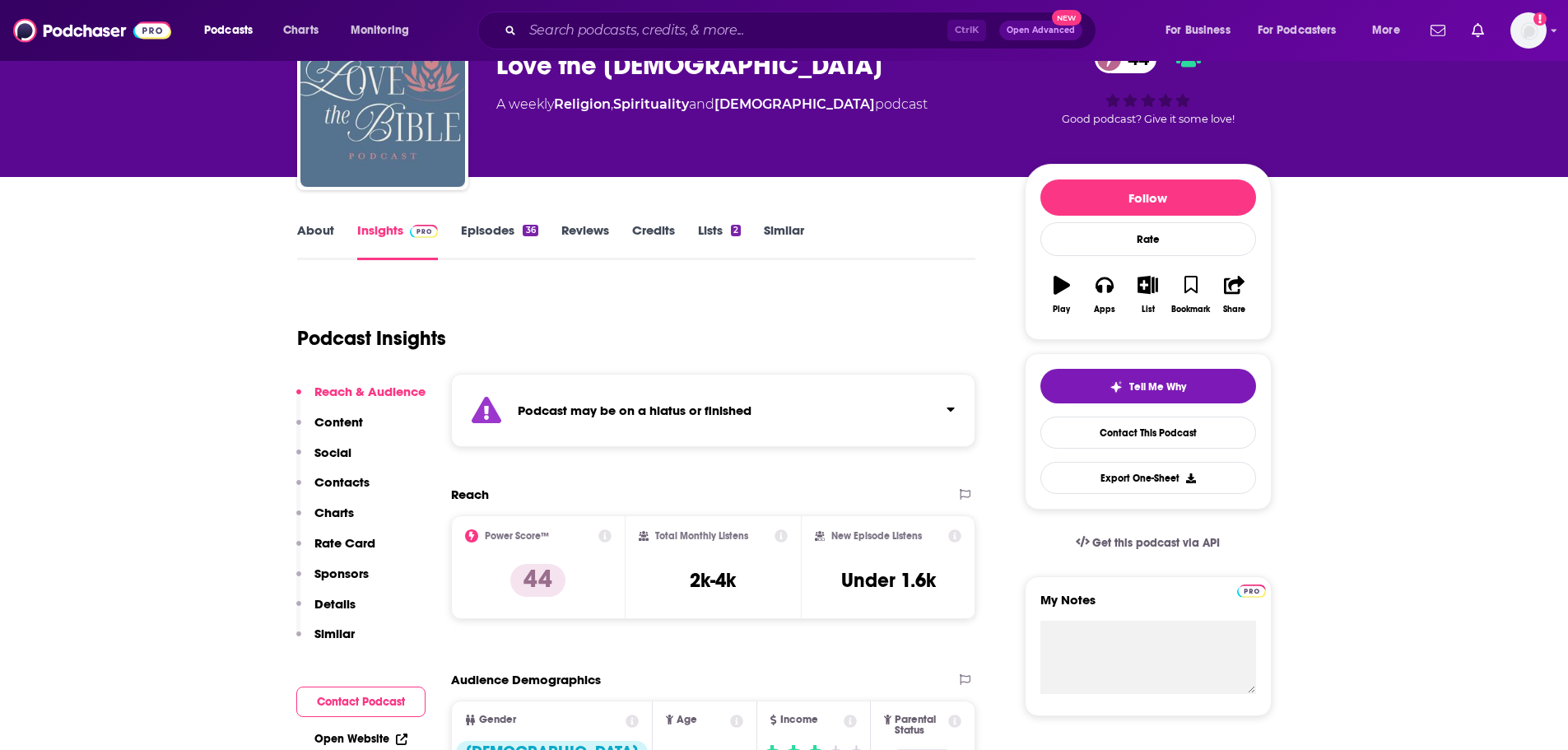 scroll, scrollTop: 0, scrollLeft: 0, axis: both 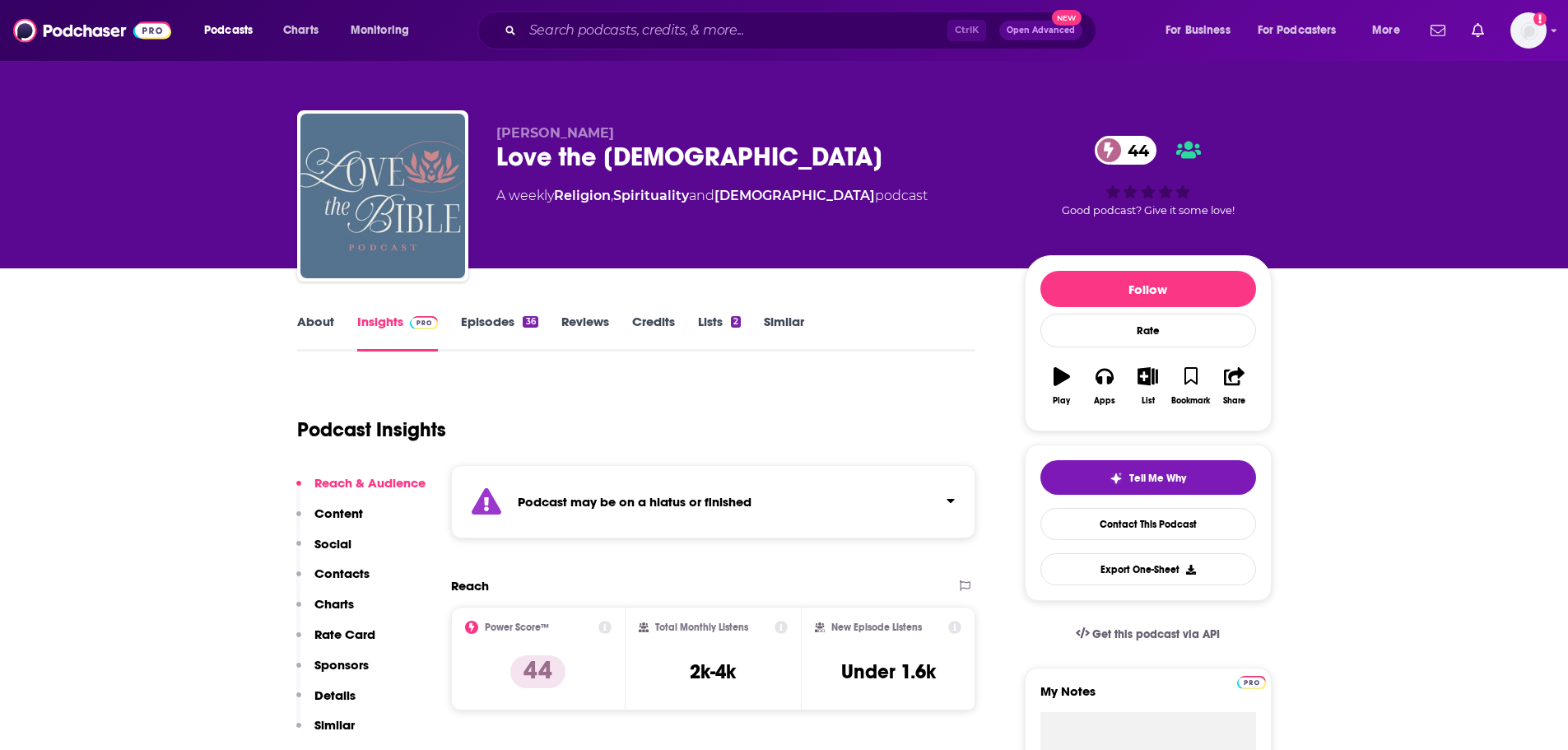 click on "About" at bounding box center [315, 333] 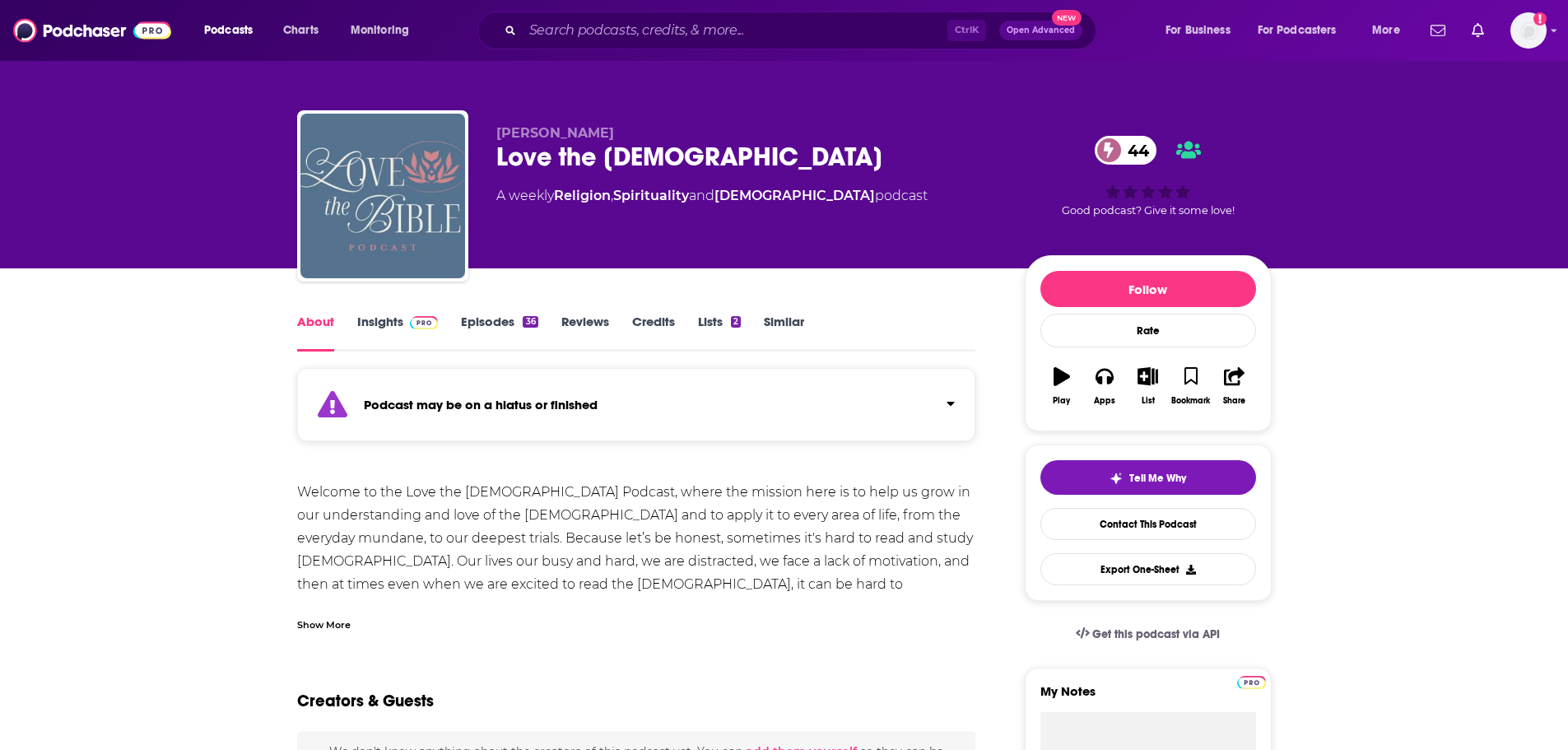 click on "Podcast may be on a hiatus or finished" at bounding box center (636, 404) 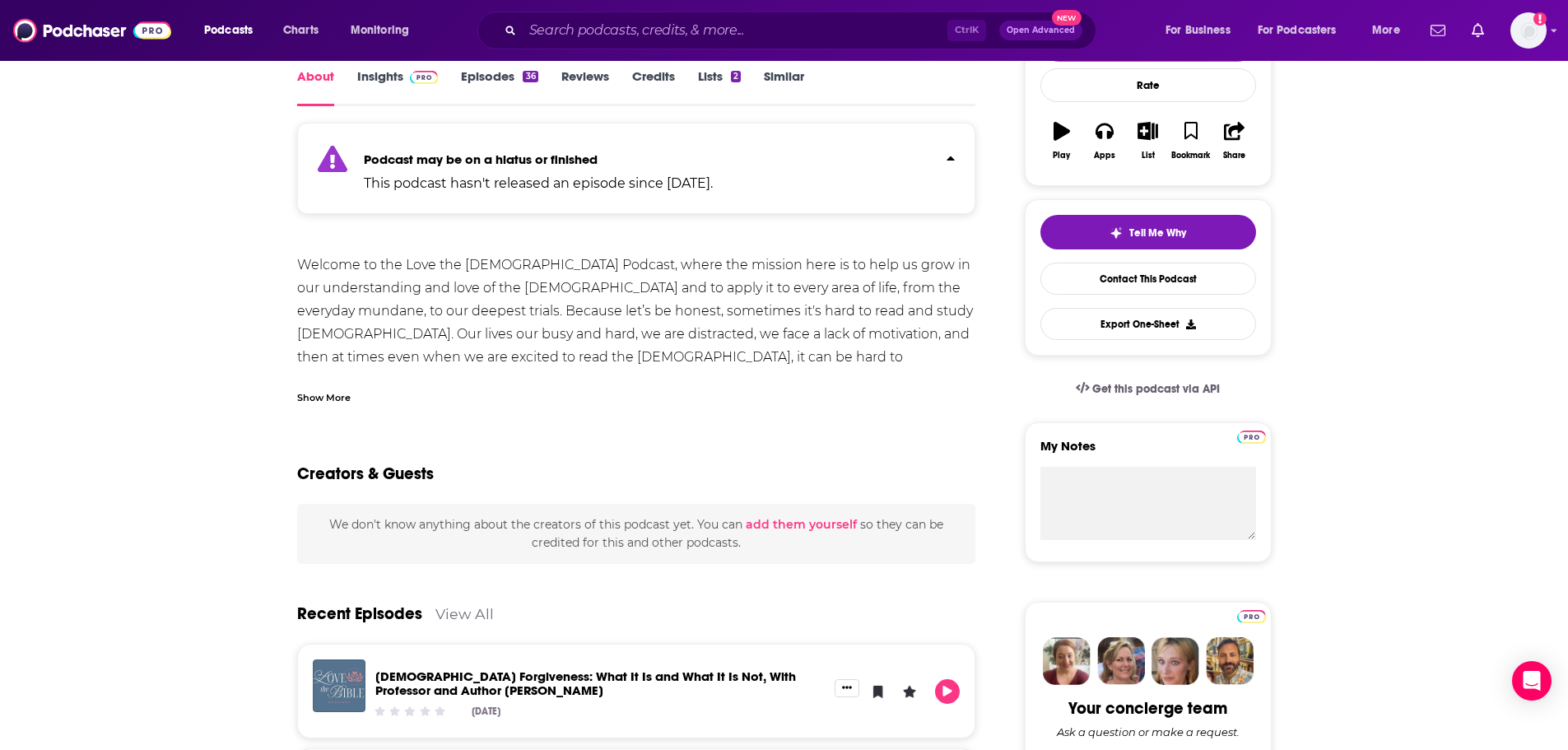scroll, scrollTop: 0, scrollLeft: 0, axis: both 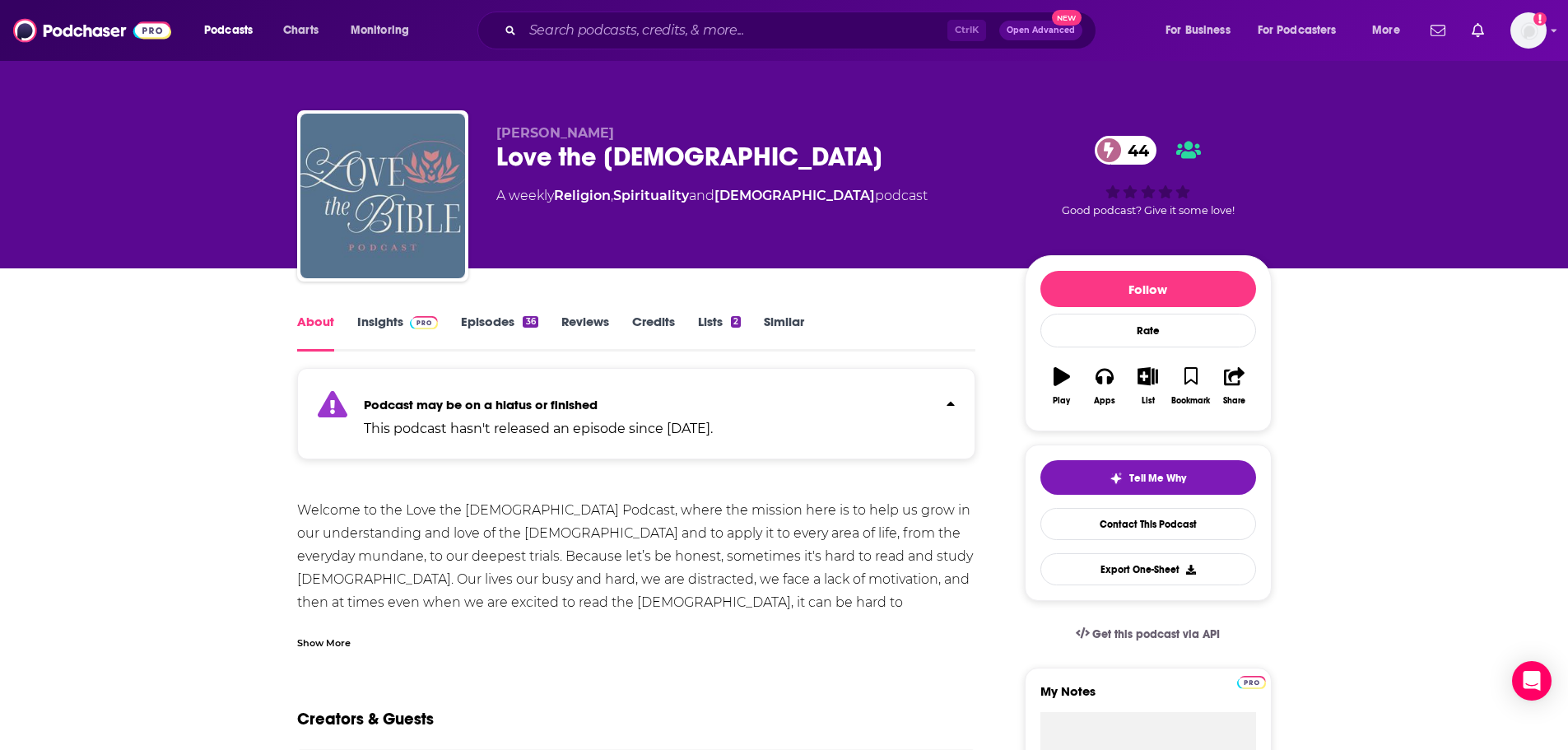 click on "Insights" at bounding box center [398, 333] 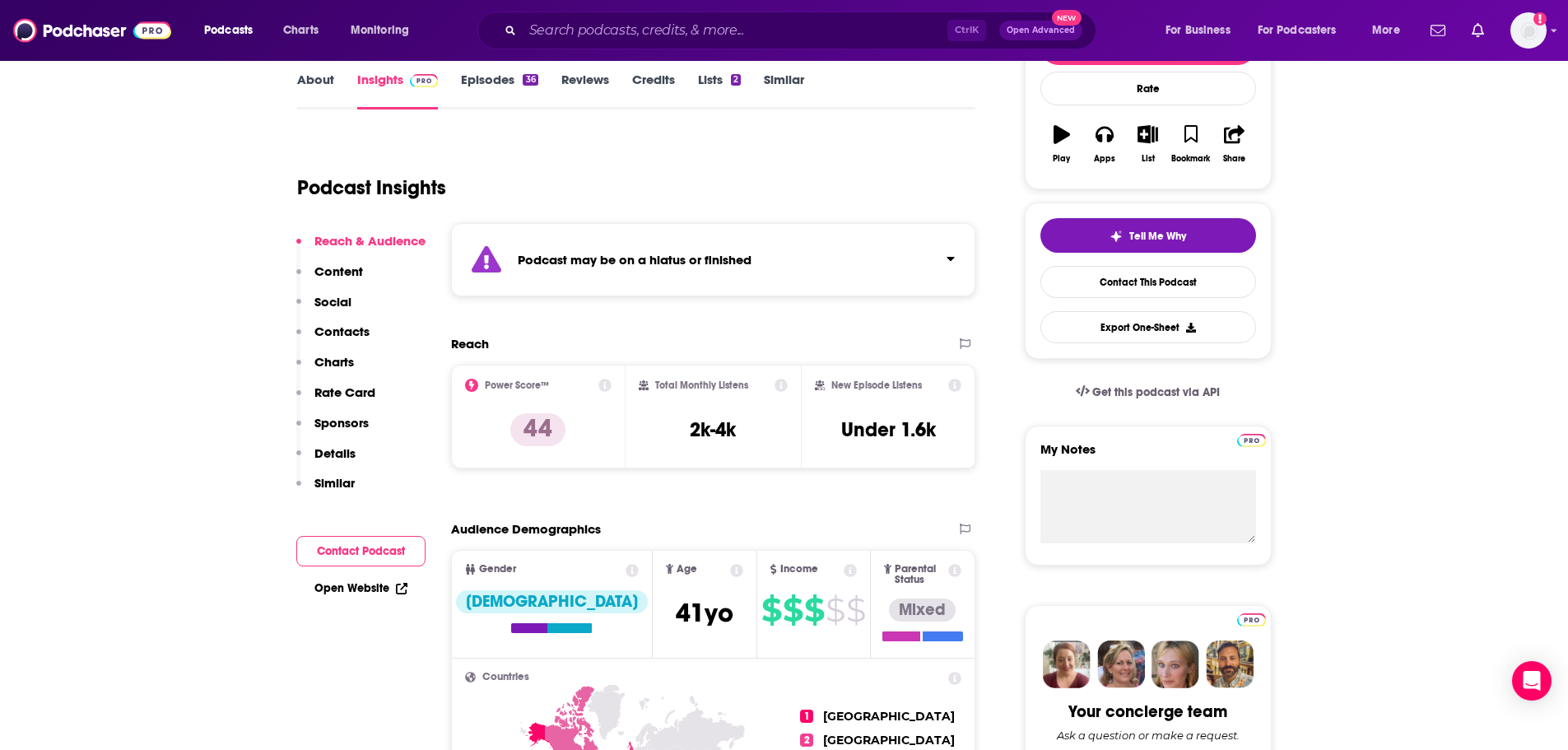 scroll, scrollTop: 247, scrollLeft: 0, axis: vertical 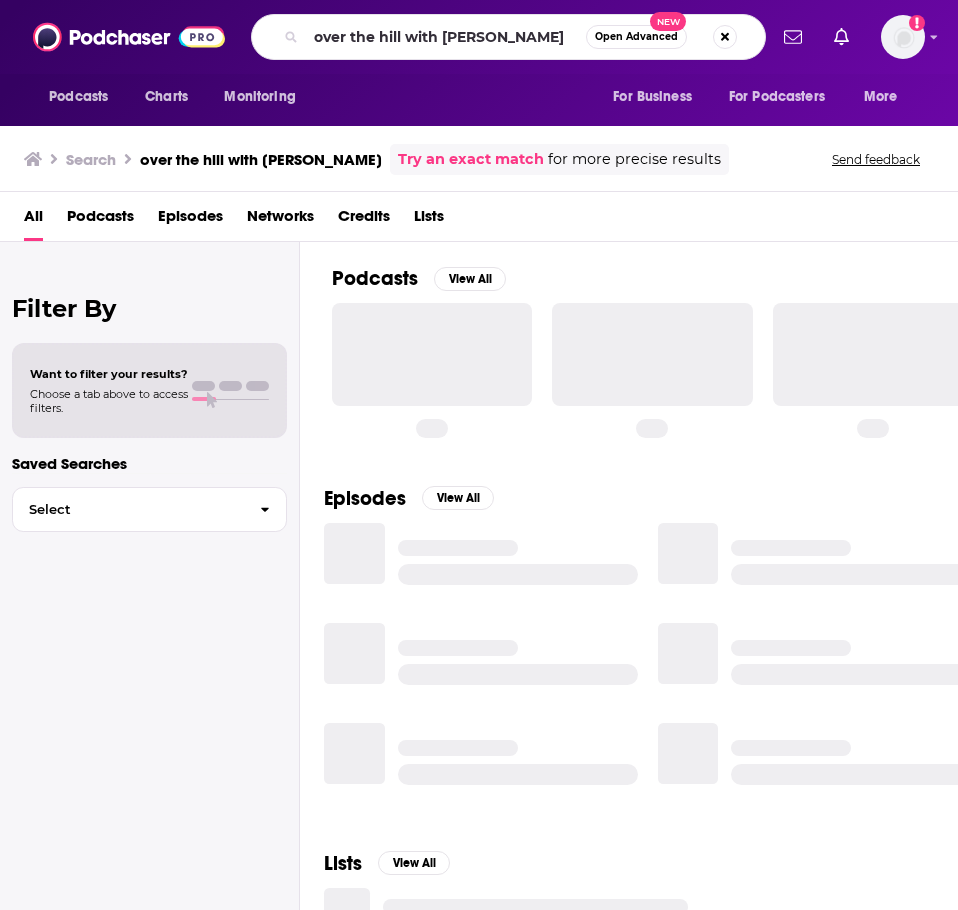 click on "over the hill with [PERSON_NAME]" at bounding box center (446, 37) 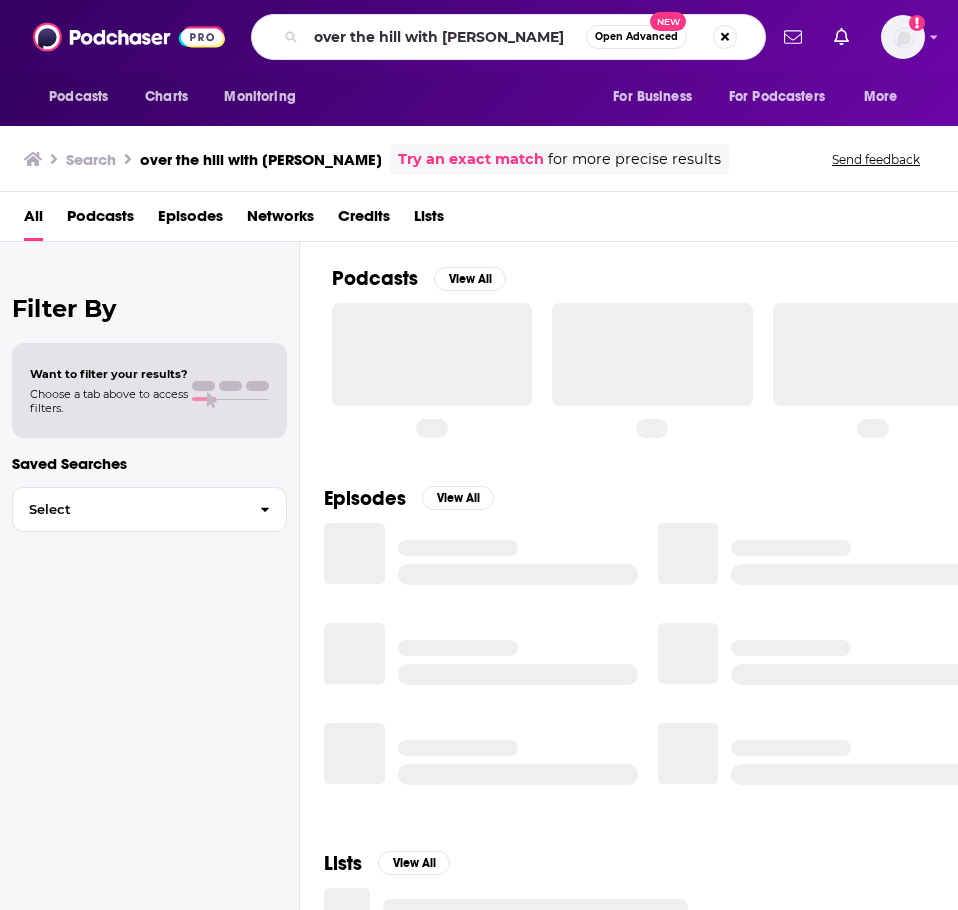 scroll, scrollTop: 0, scrollLeft: 0, axis: both 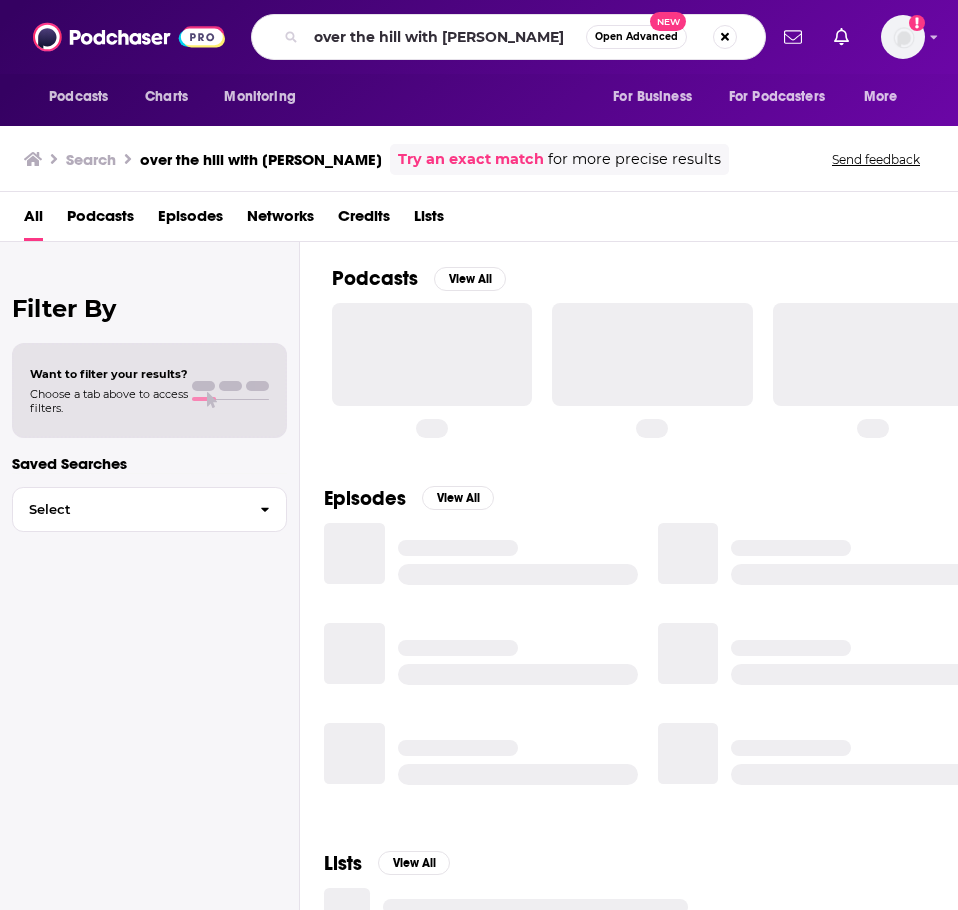 click on "over the hill with [PERSON_NAME]" at bounding box center (446, 37) 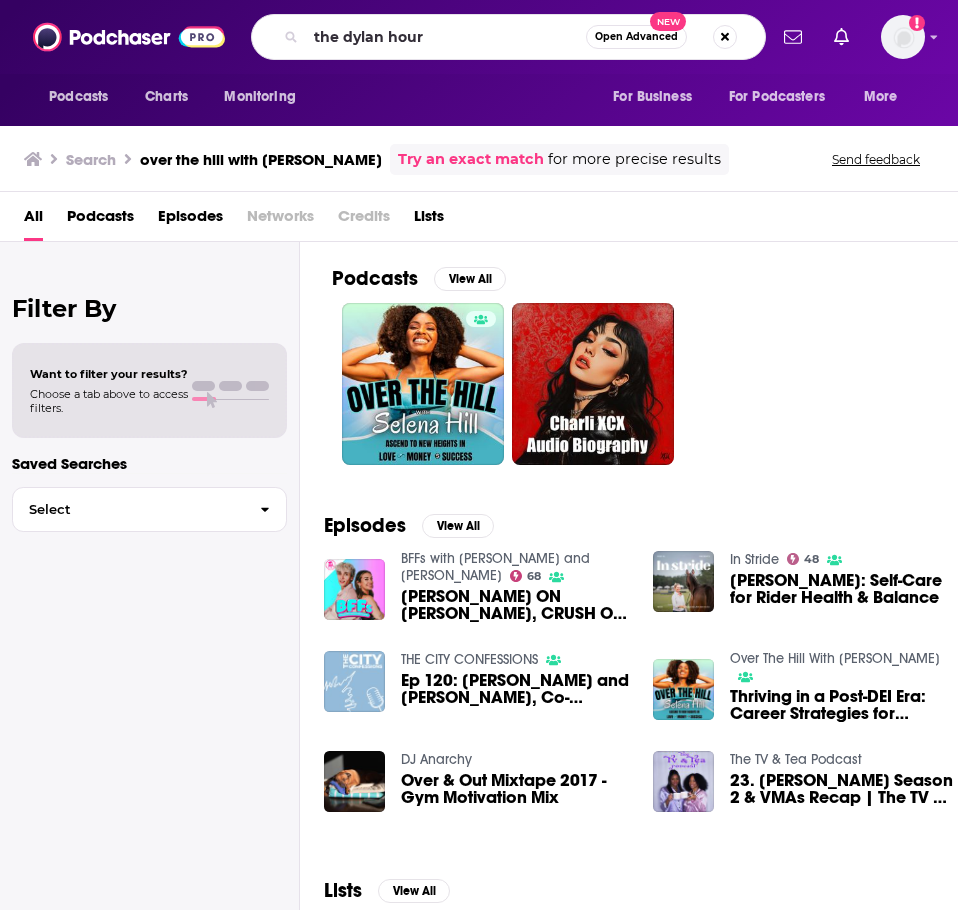 type on "the dylan hour" 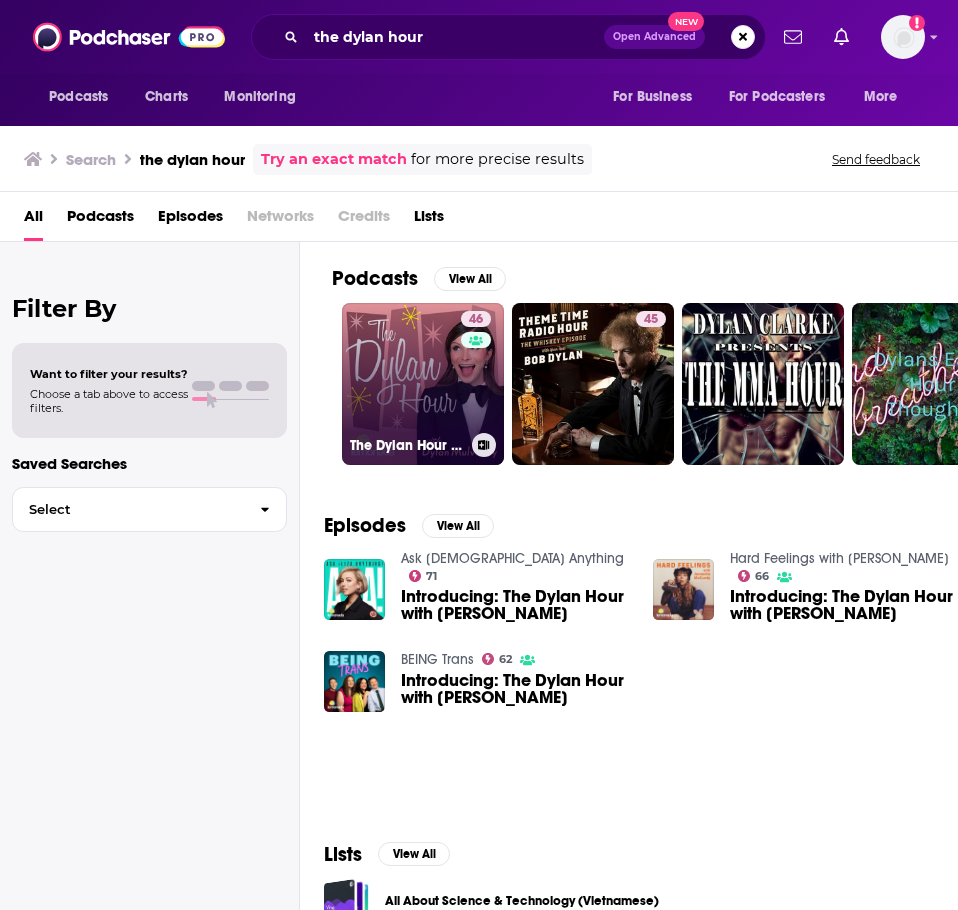 click on "46 The Dylan Hour with Dylan Mulvaney" at bounding box center [423, 384] 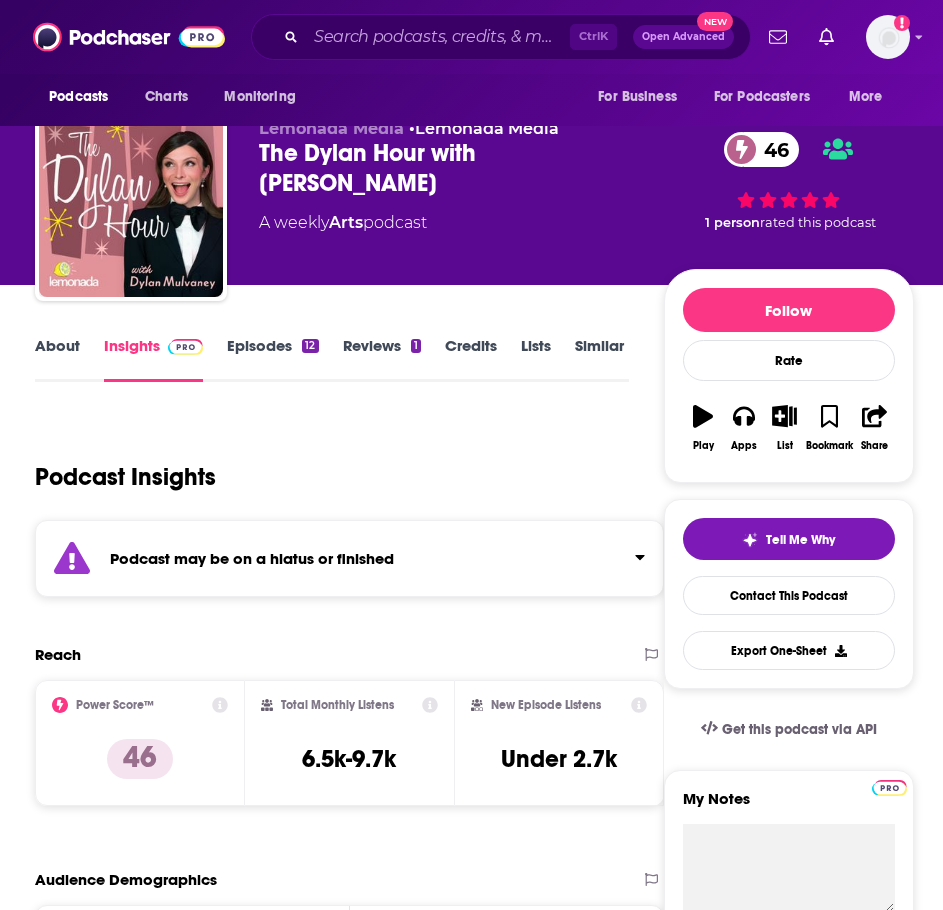 scroll, scrollTop: 0, scrollLeft: 0, axis: both 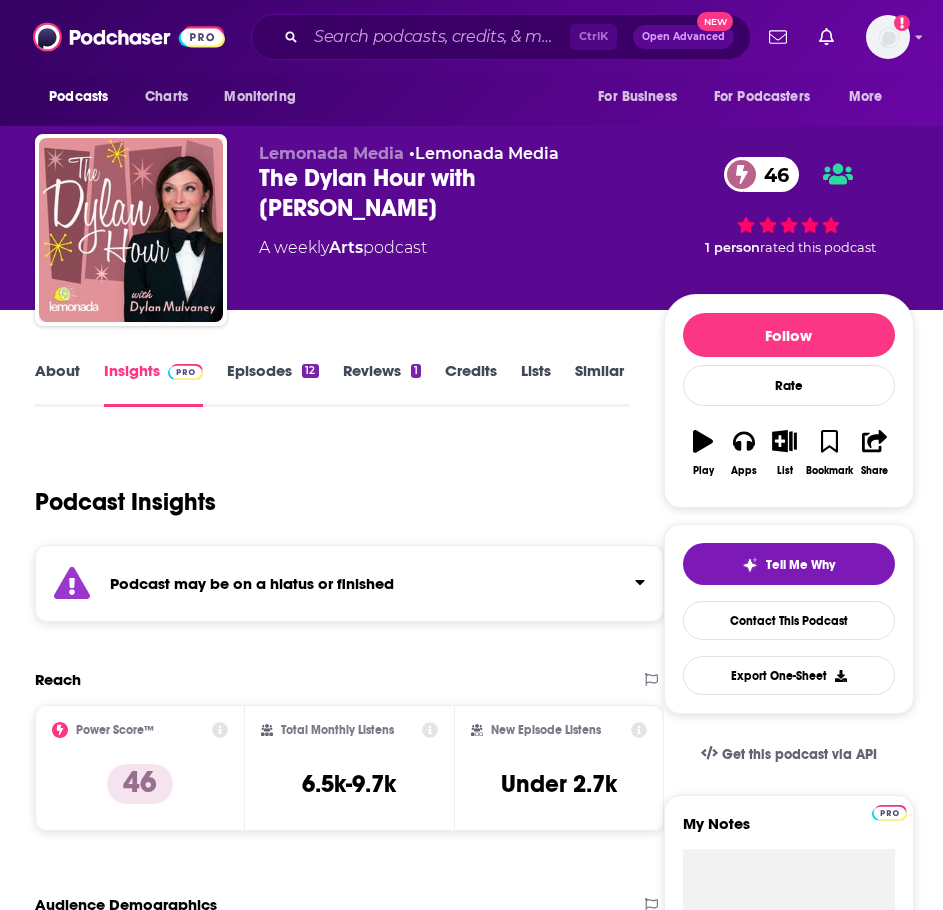 click on "Episodes 12" at bounding box center (272, 384) 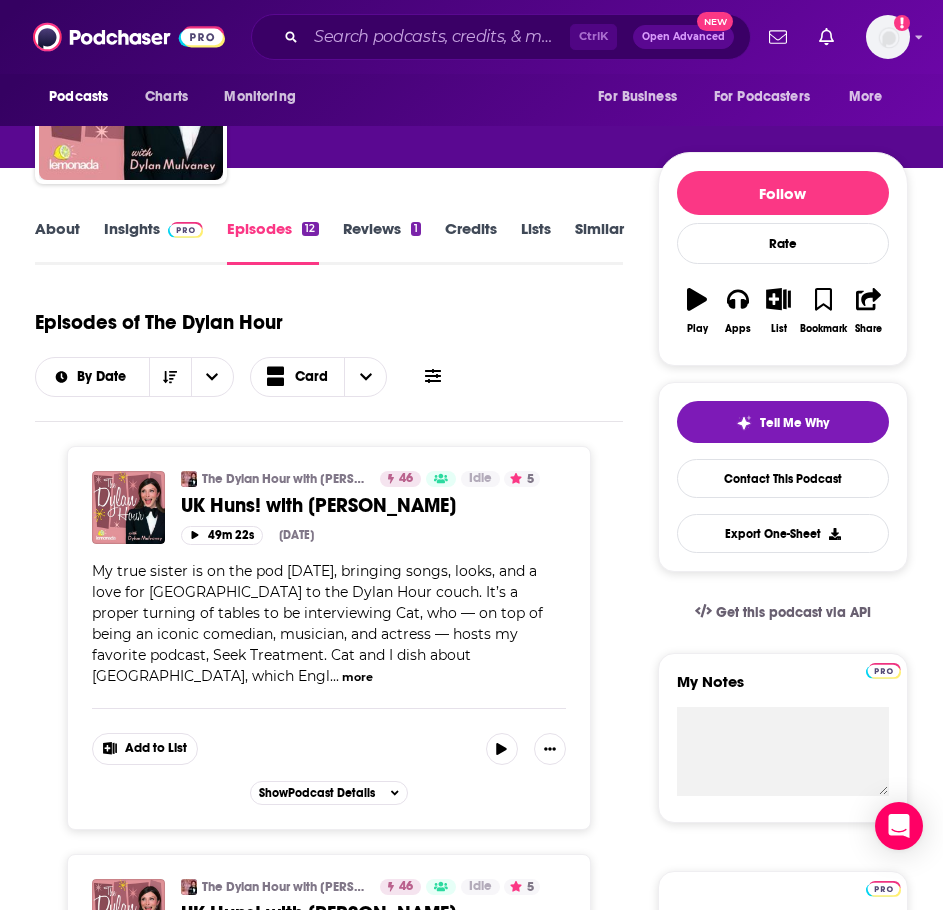 scroll, scrollTop: 0, scrollLeft: 0, axis: both 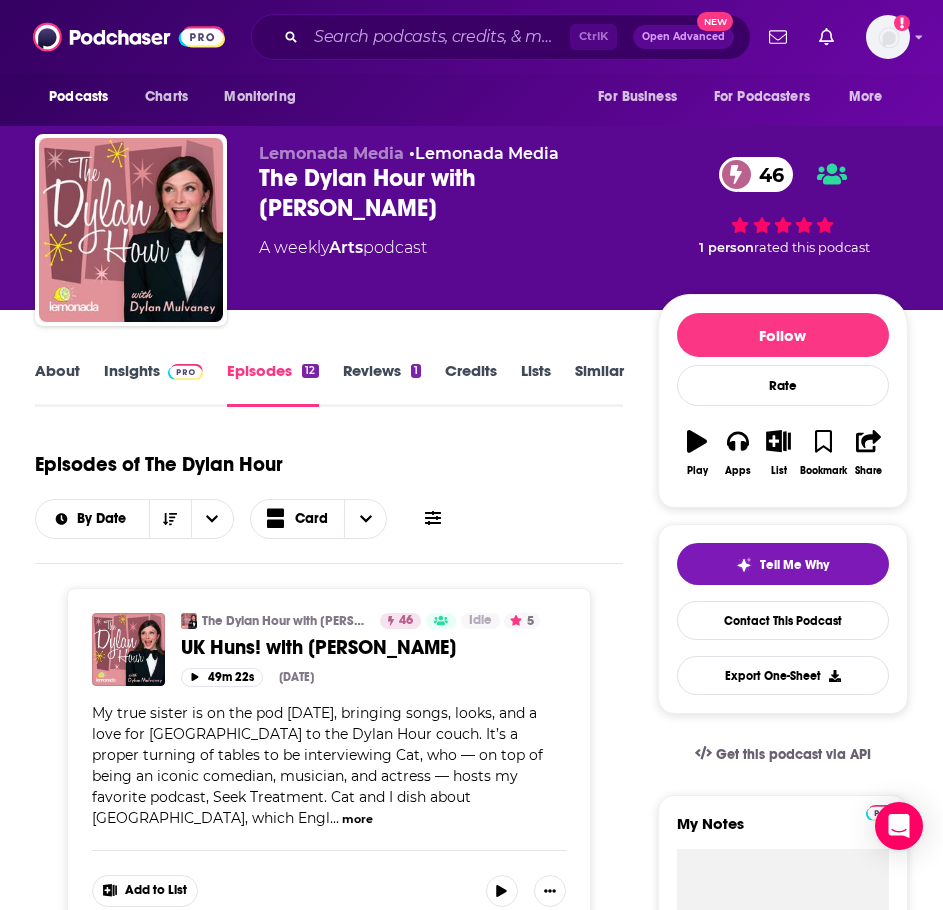 click on "Insights" at bounding box center [153, 384] 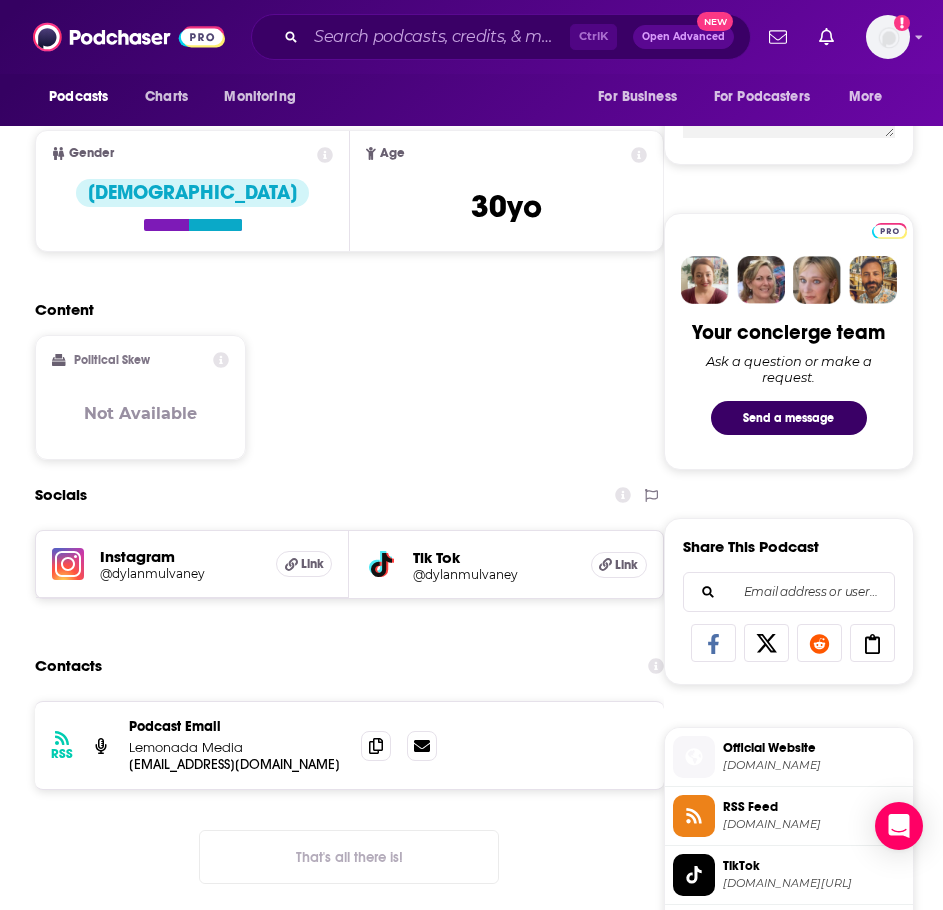 scroll, scrollTop: 0, scrollLeft: 0, axis: both 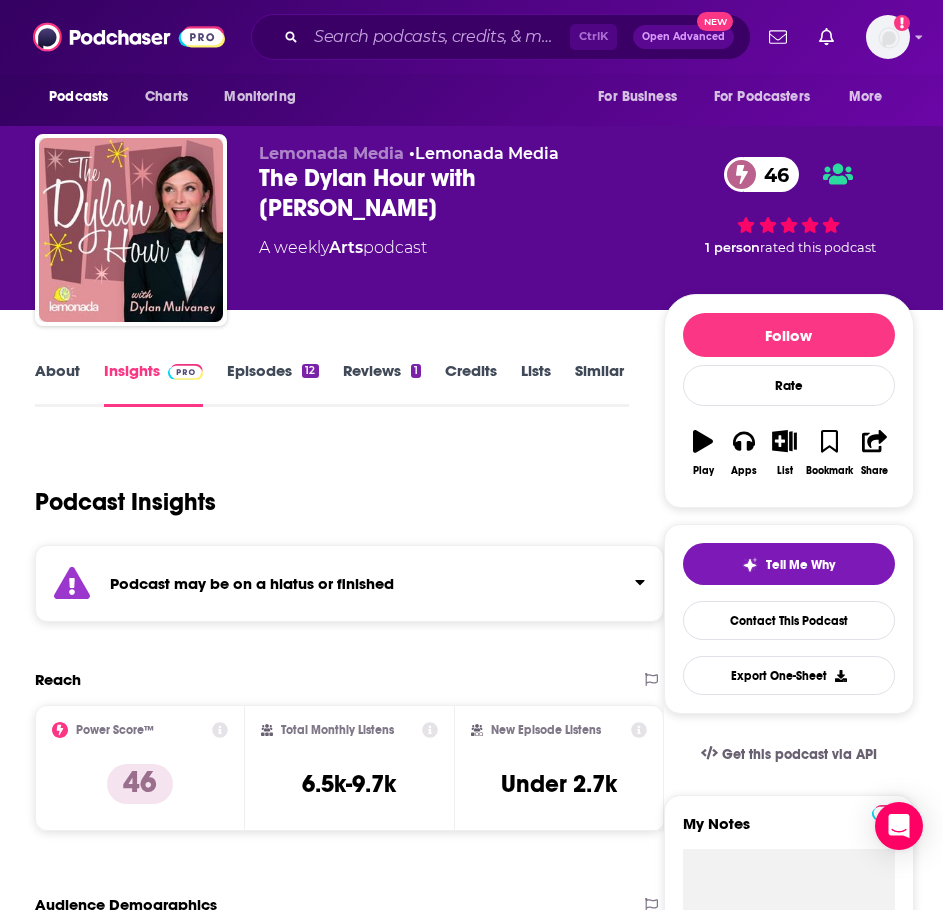 click on "About" at bounding box center [57, 384] 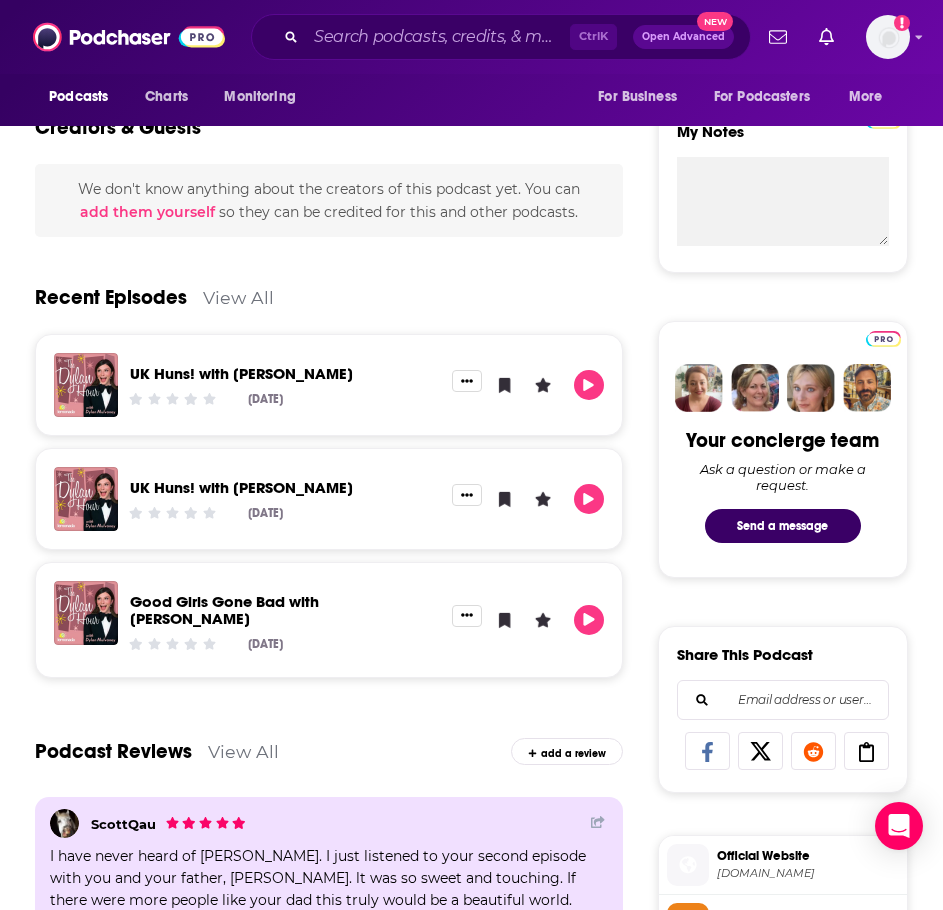 scroll, scrollTop: 700, scrollLeft: 0, axis: vertical 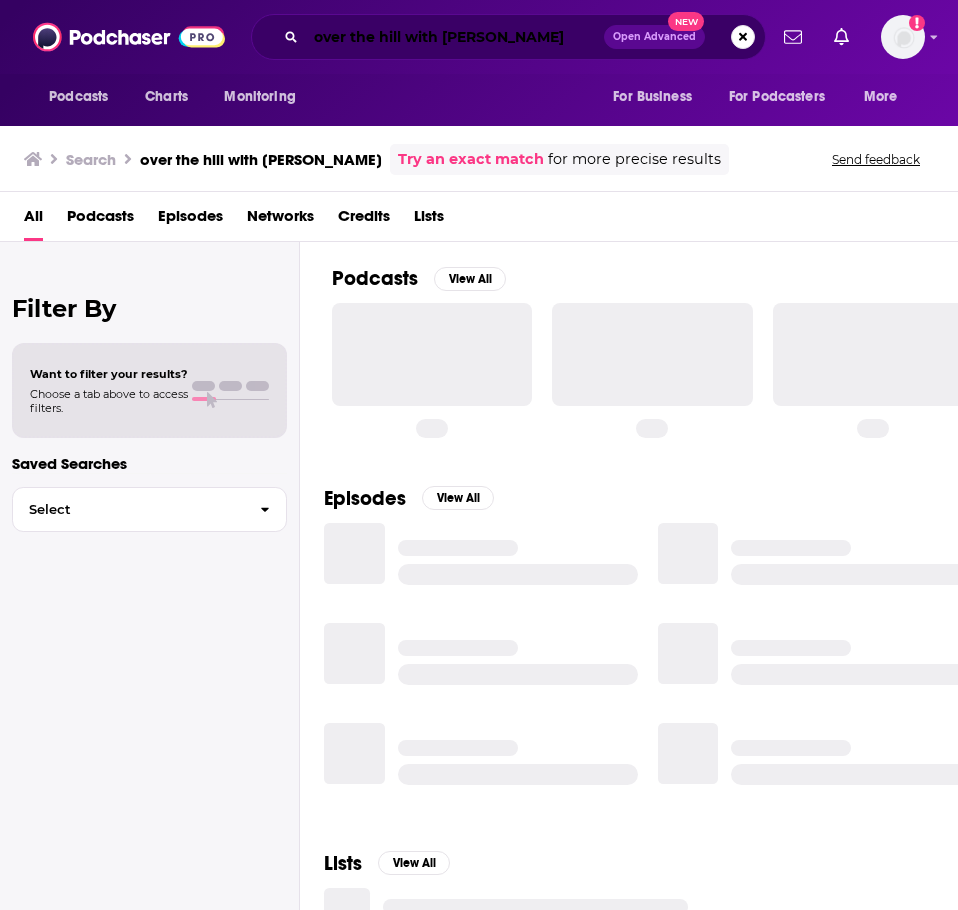 click on "over the hill with [PERSON_NAME]" at bounding box center (455, 37) 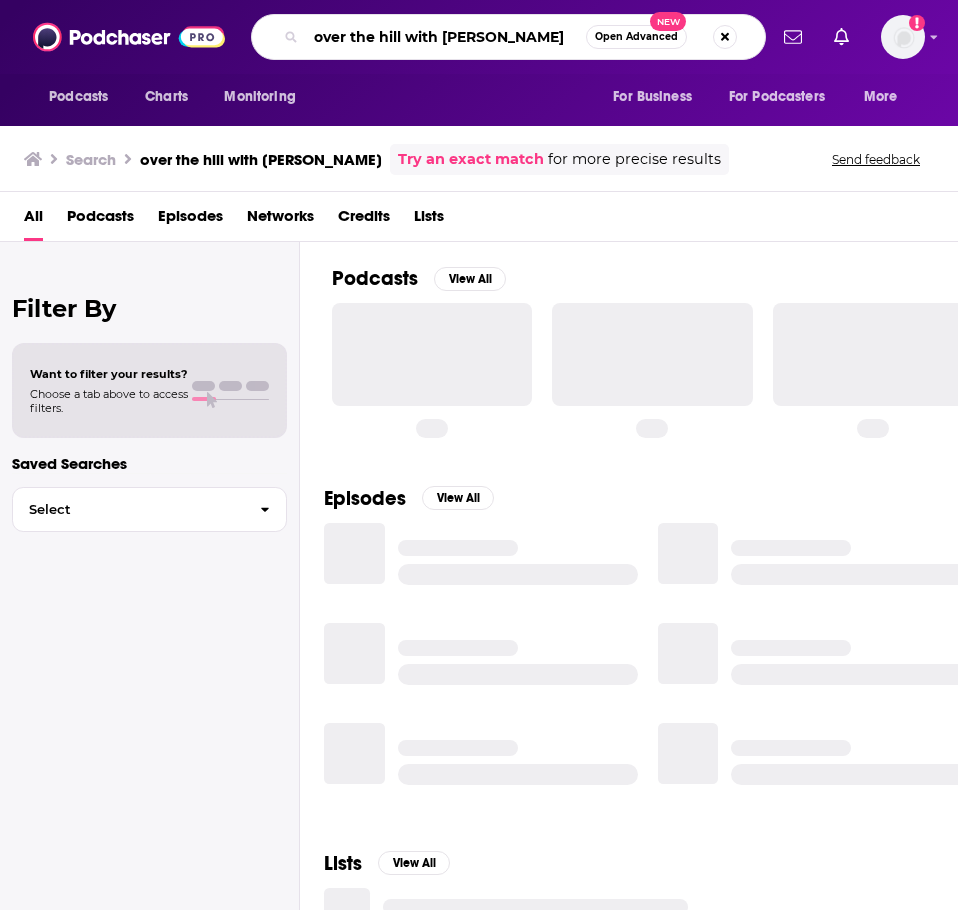 click on "over the hill with [PERSON_NAME]" at bounding box center [446, 37] 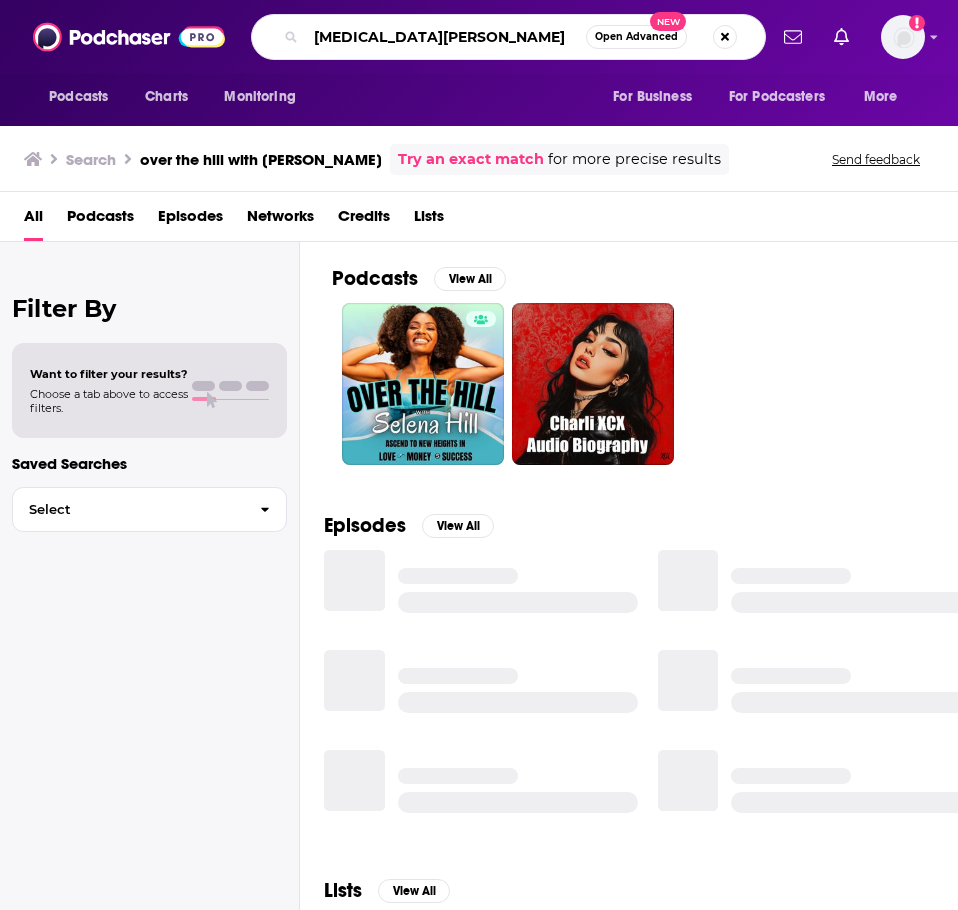type on "[MEDICAL_DATA][PERSON_NAME]" 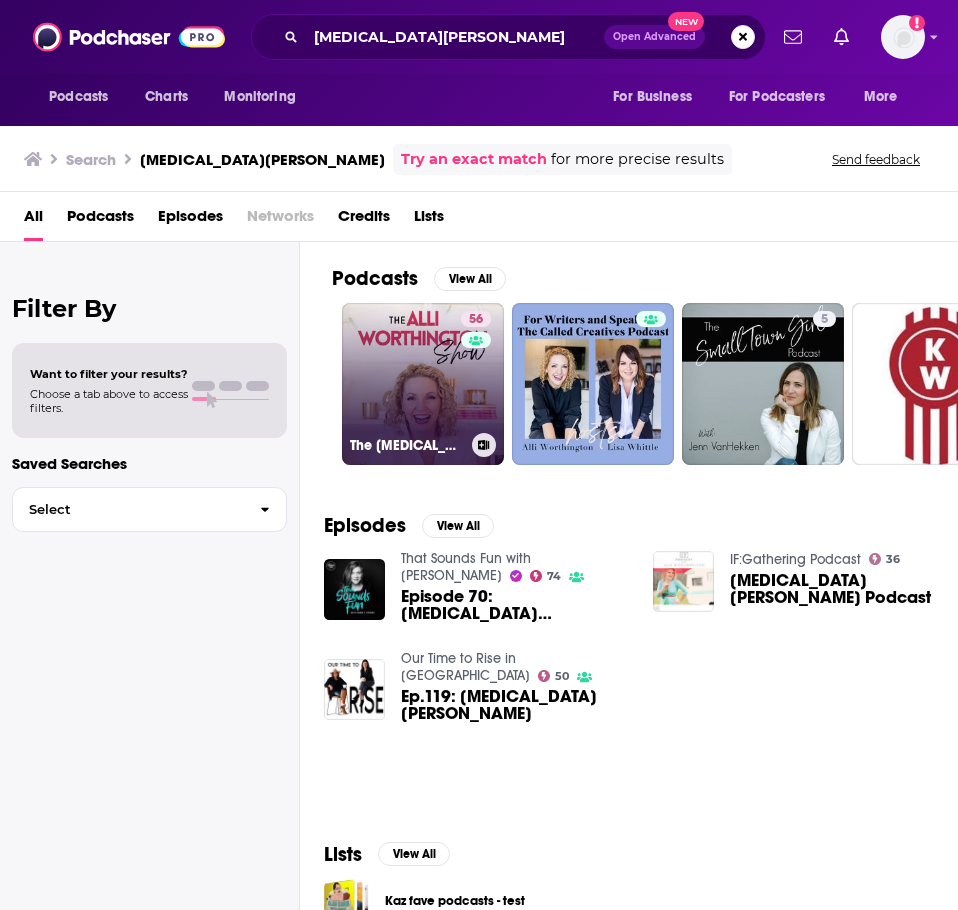 click on "56 The [MEDICAL_DATA][PERSON_NAME] Show" at bounding box center [423, 384] 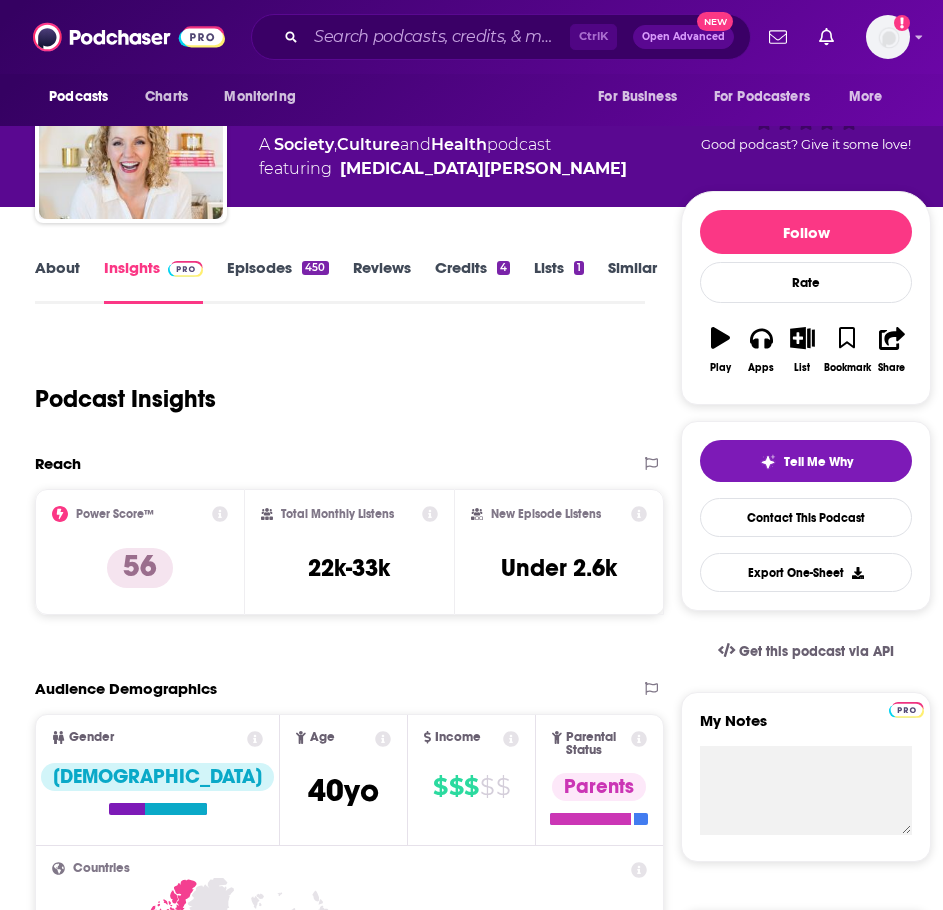 scroll, scrollTop: 100, scrollLeft: 0, axis: vertical 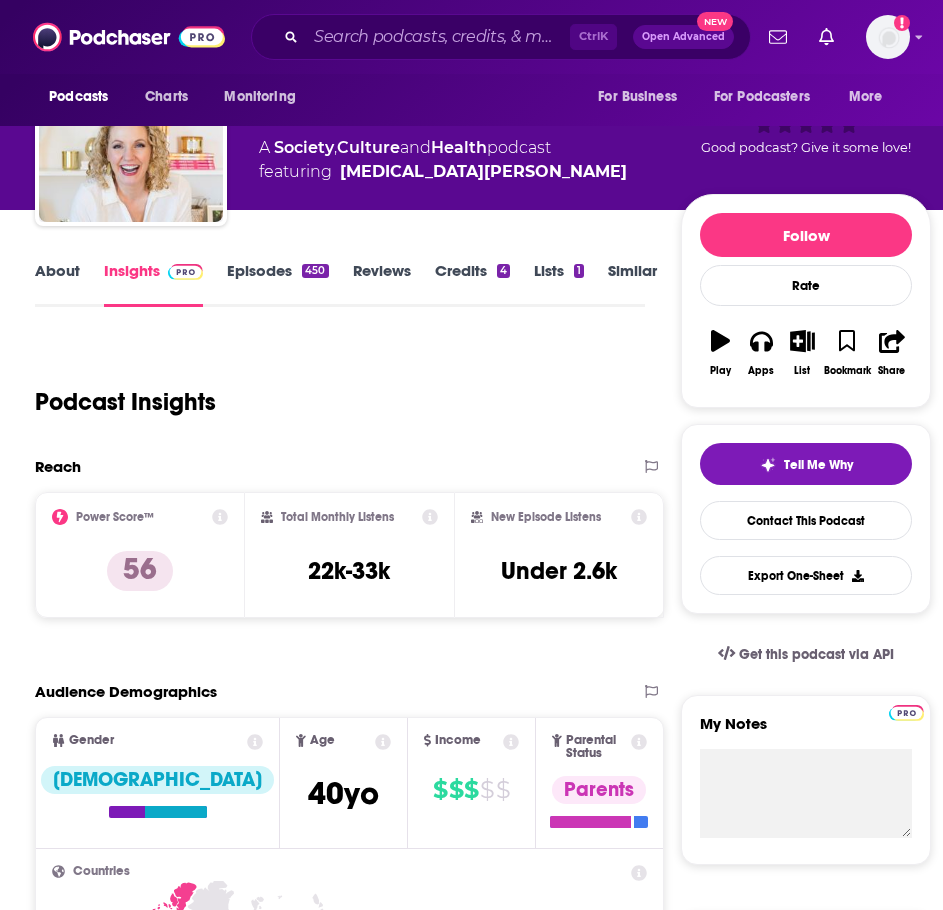 click on "Episodes 450" at bounding box center [277, 284] 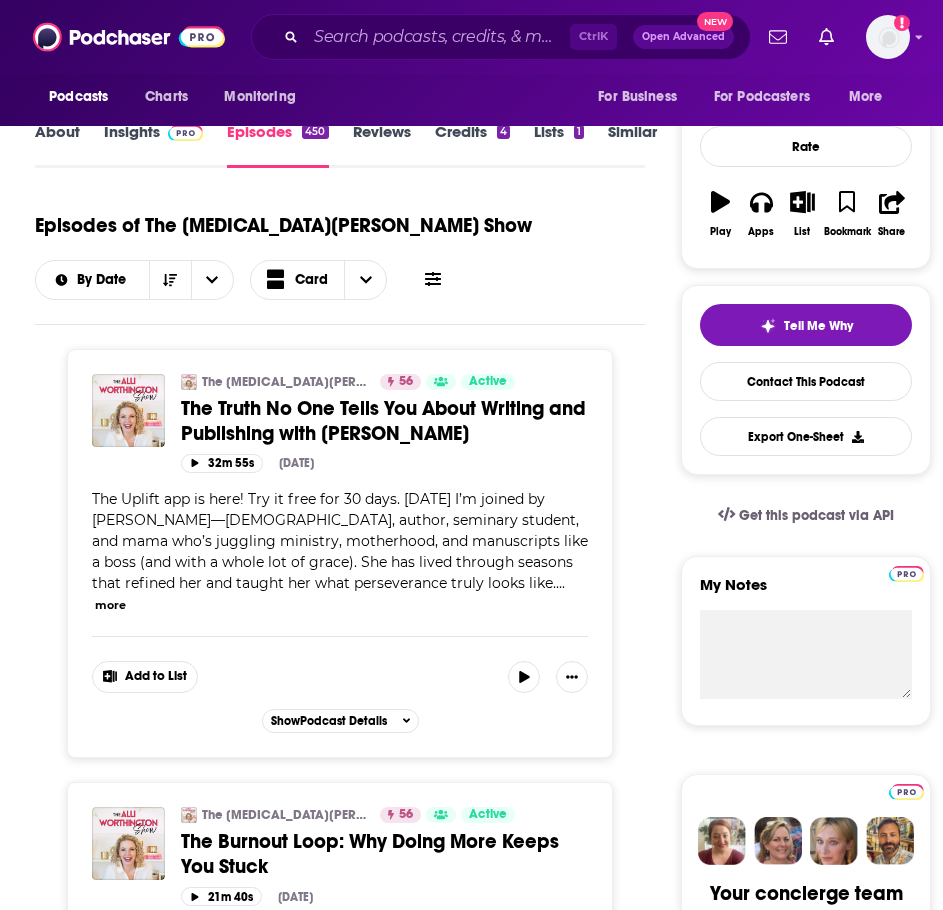 scroll, scrollTop: 0, scrollLeft: 0, axis: both 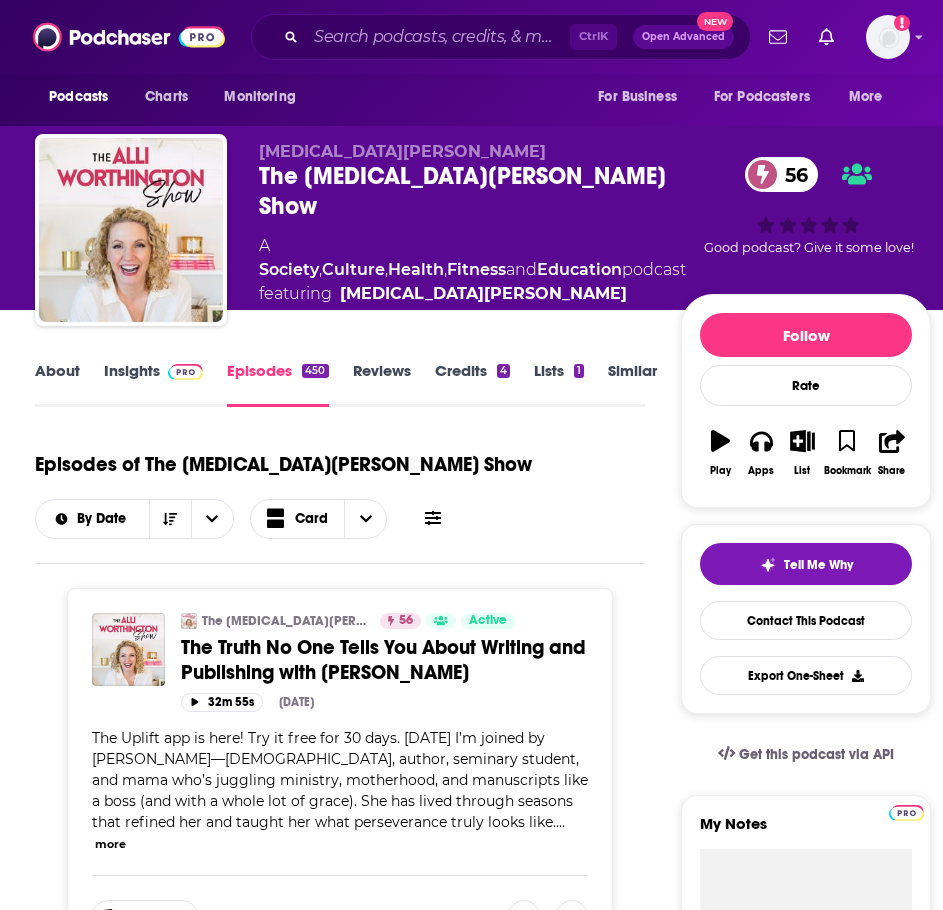 click on "Insights" at bounding box center (153, 384) 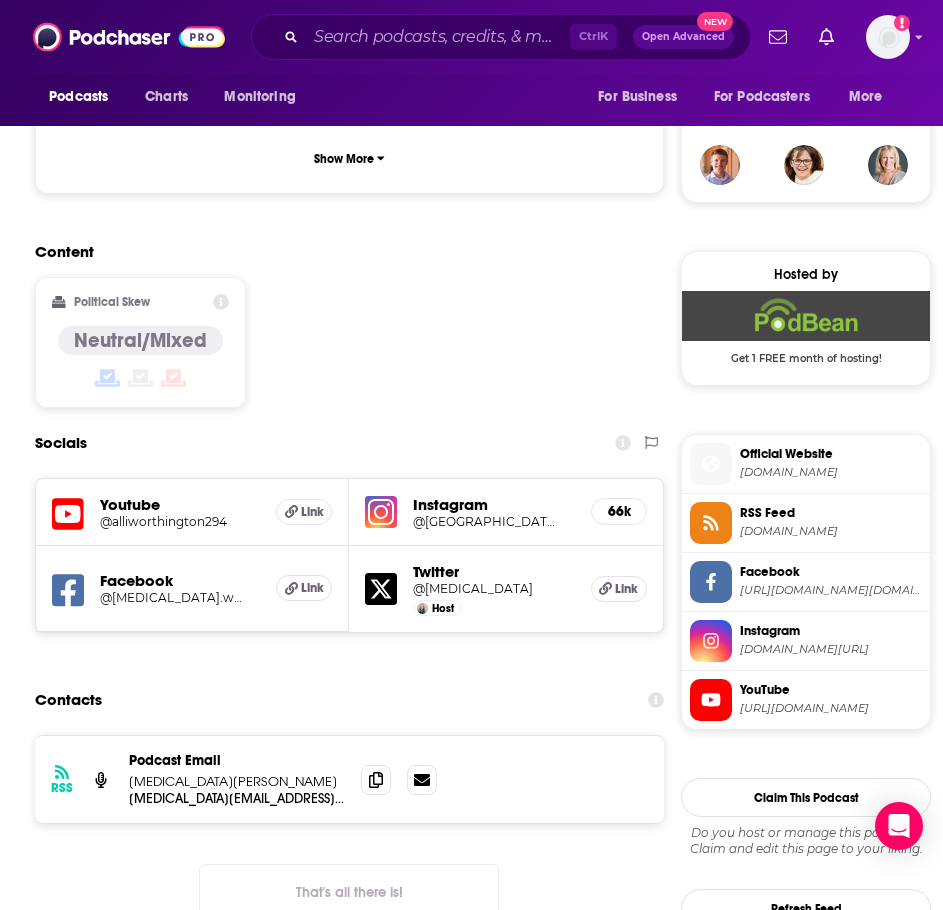 scroll, scrollTop: 1400, scrollLeft: 0, axis: vertical 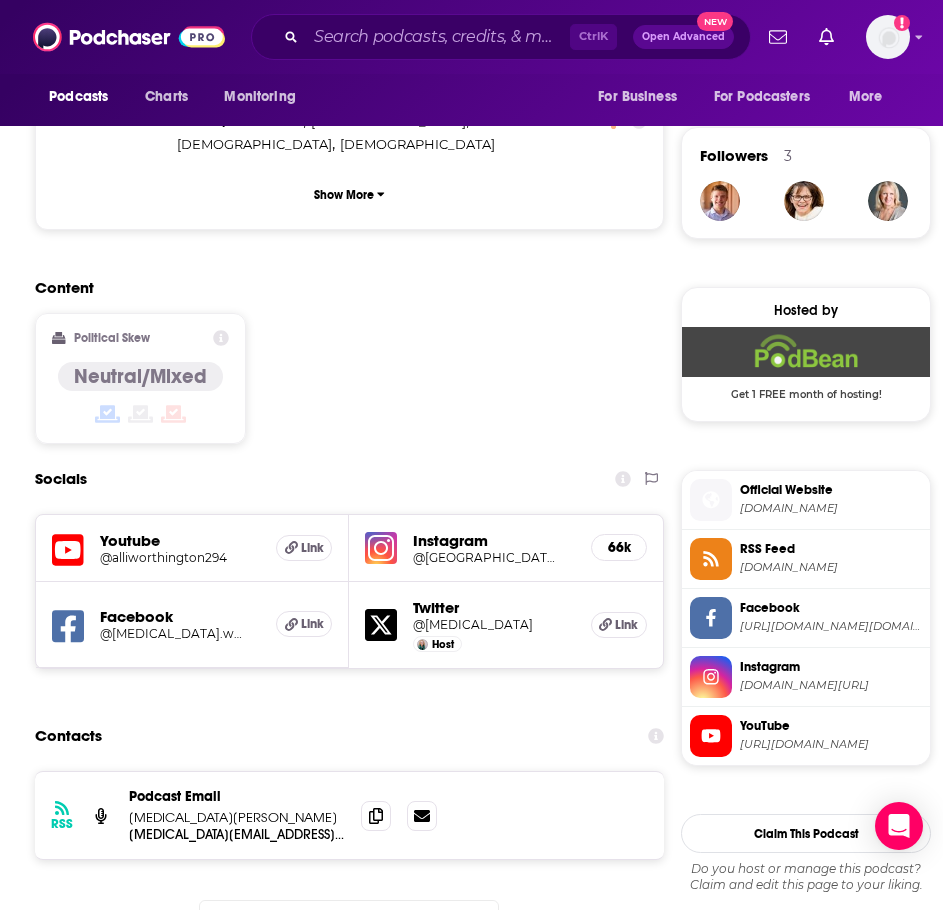 click at bounding box center (381, 548) 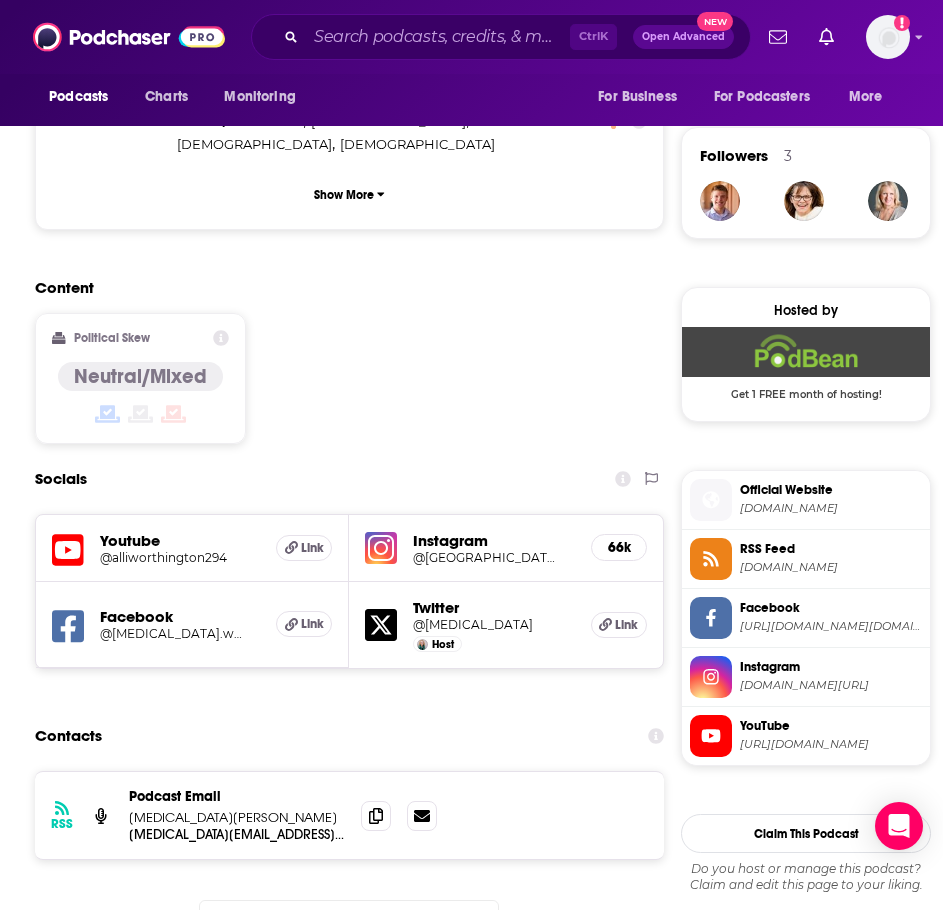 click on "RSS   Podcast Email [MEDICAL_DATA][PERSON_NAME] [MEDICAL_DATA][EMAIL_ADDRESS][DOMAIN_NAME] [MEDICAL_DATA][EMAIL_ADDRESS][DOMAIN_NAME] That's all there is!" at bounding box center (349, 878) 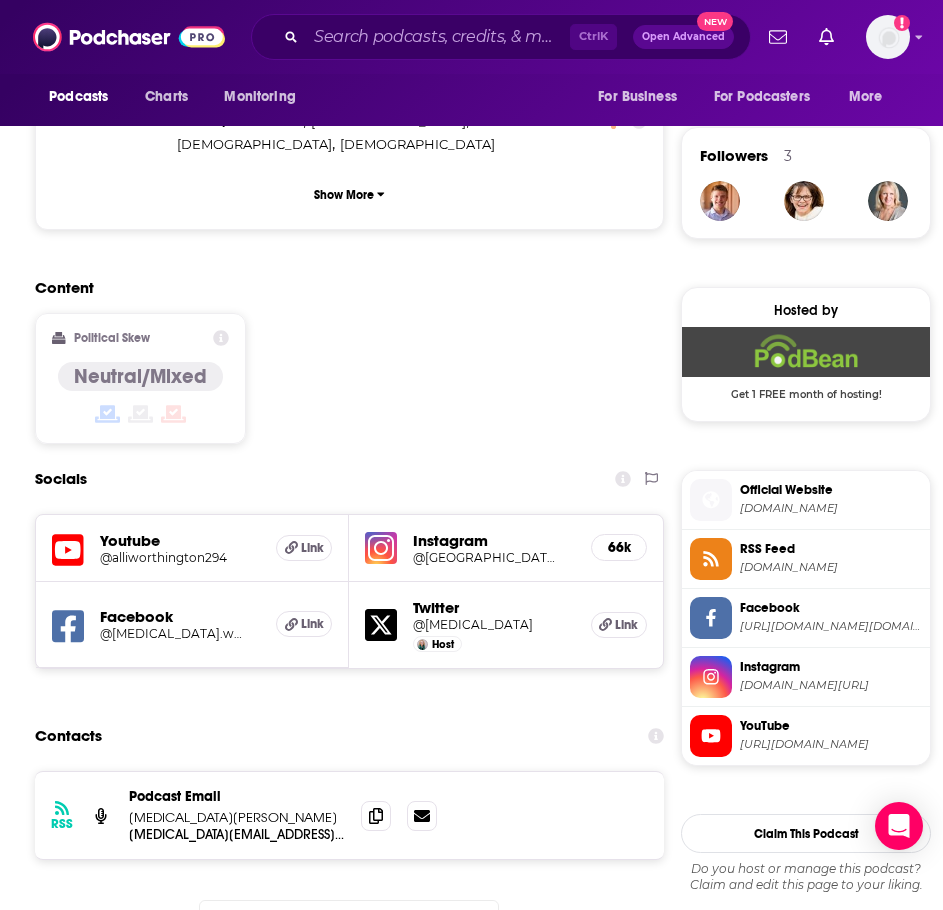 scroll, scrollTop: 600, scrollLeft: 0, axis: vertical 